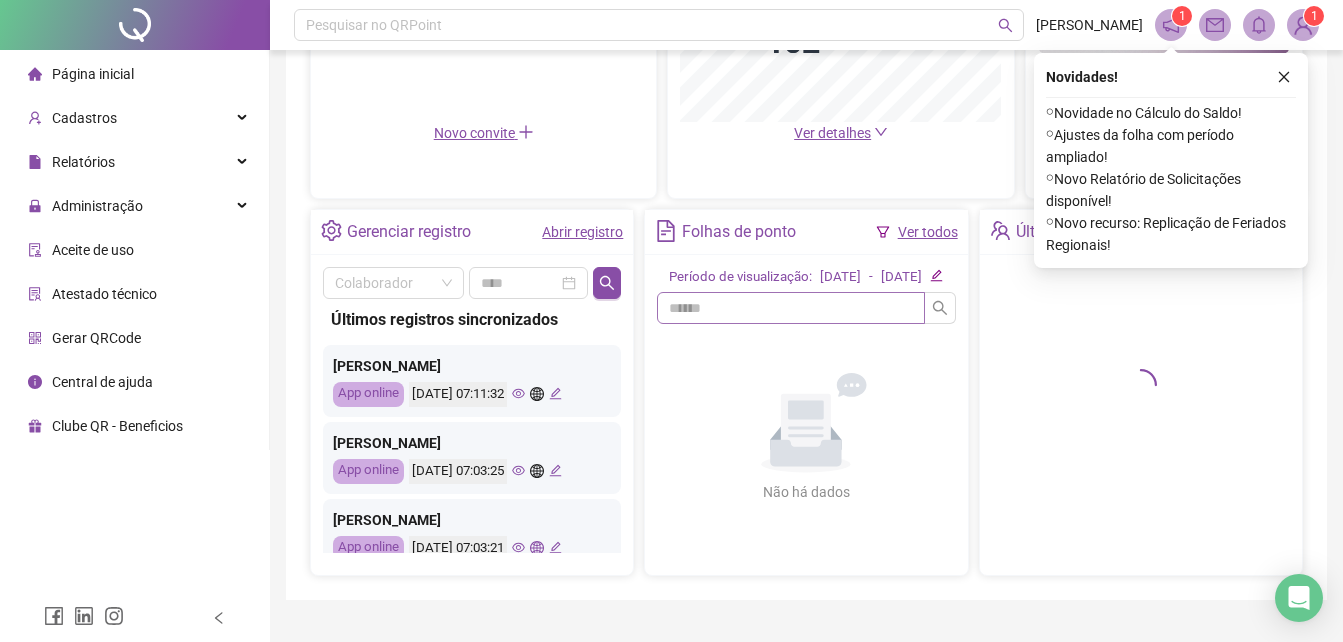 scroll, scrollTop: 670, scrollLeft: 0, axis: vertical 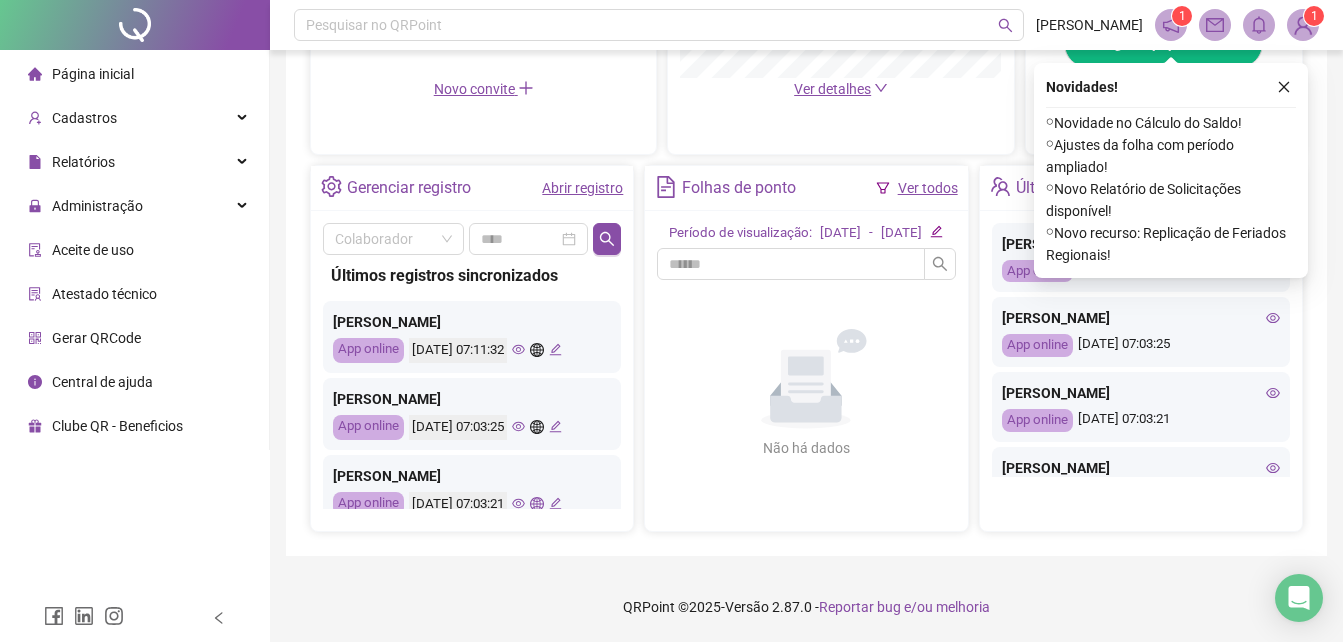 click 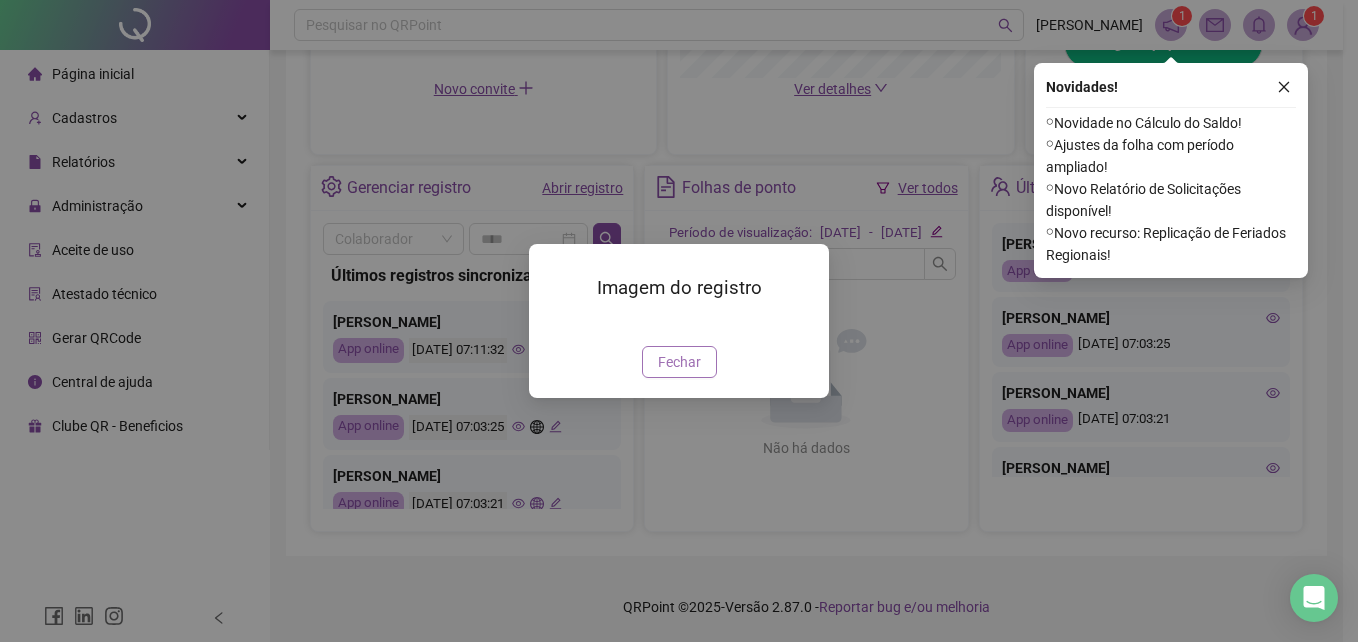 click on "Fechar" at bounding box center (679, 362) 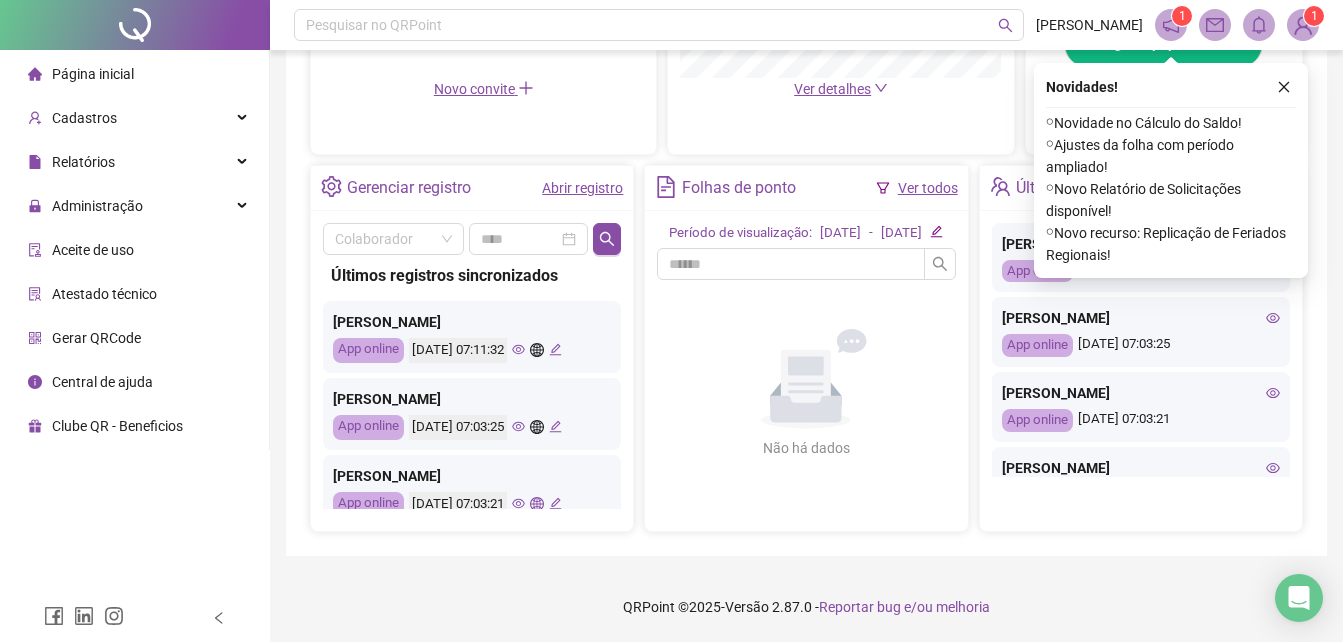 click 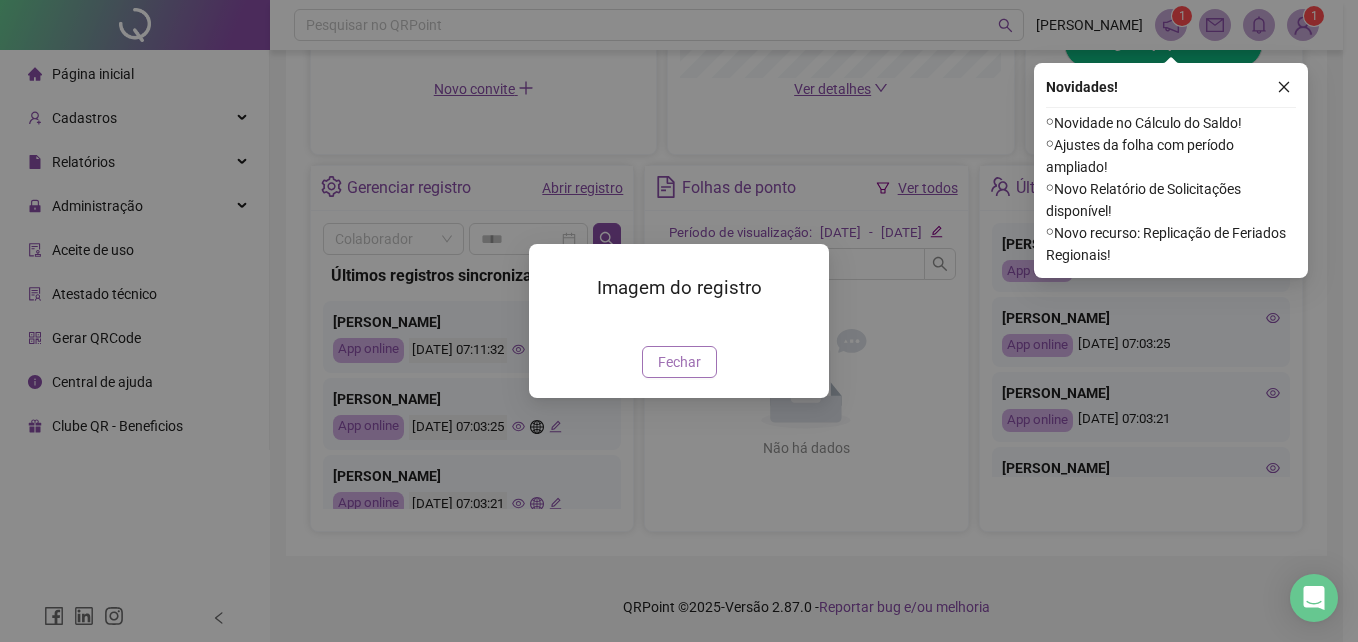 click on "Fechar" at bounding box center (679, 362) 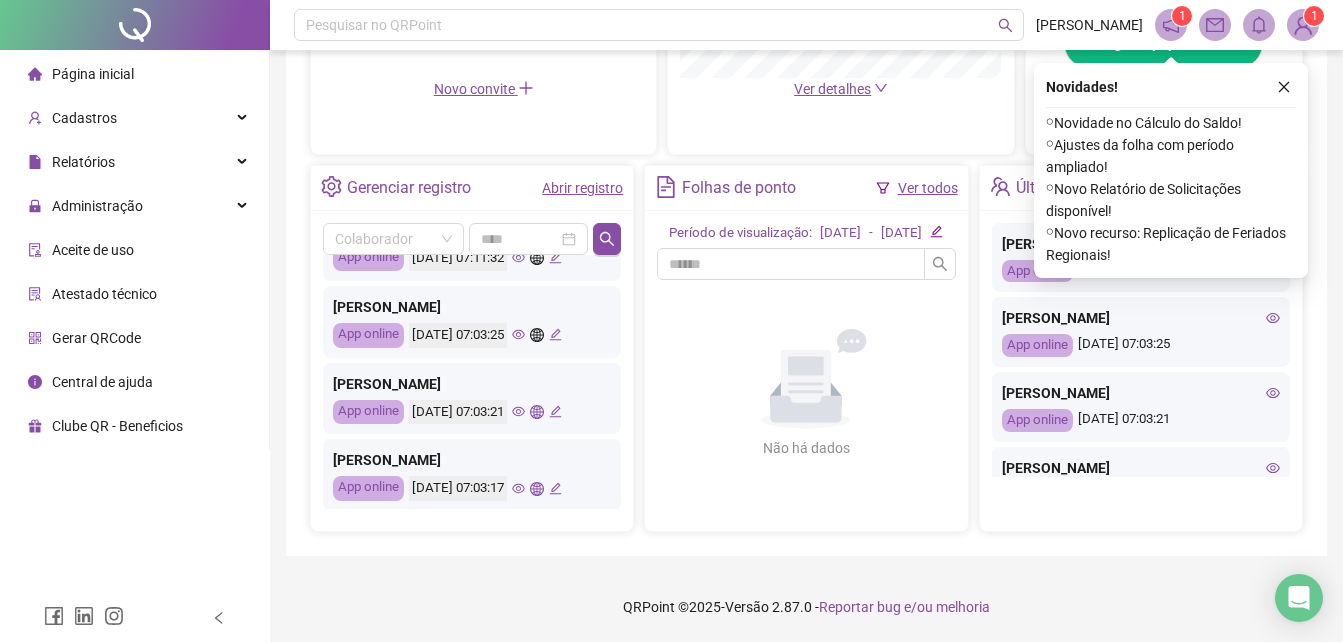 scroll, scrollTop: 126, scrollLeft: 0, axis: vertical 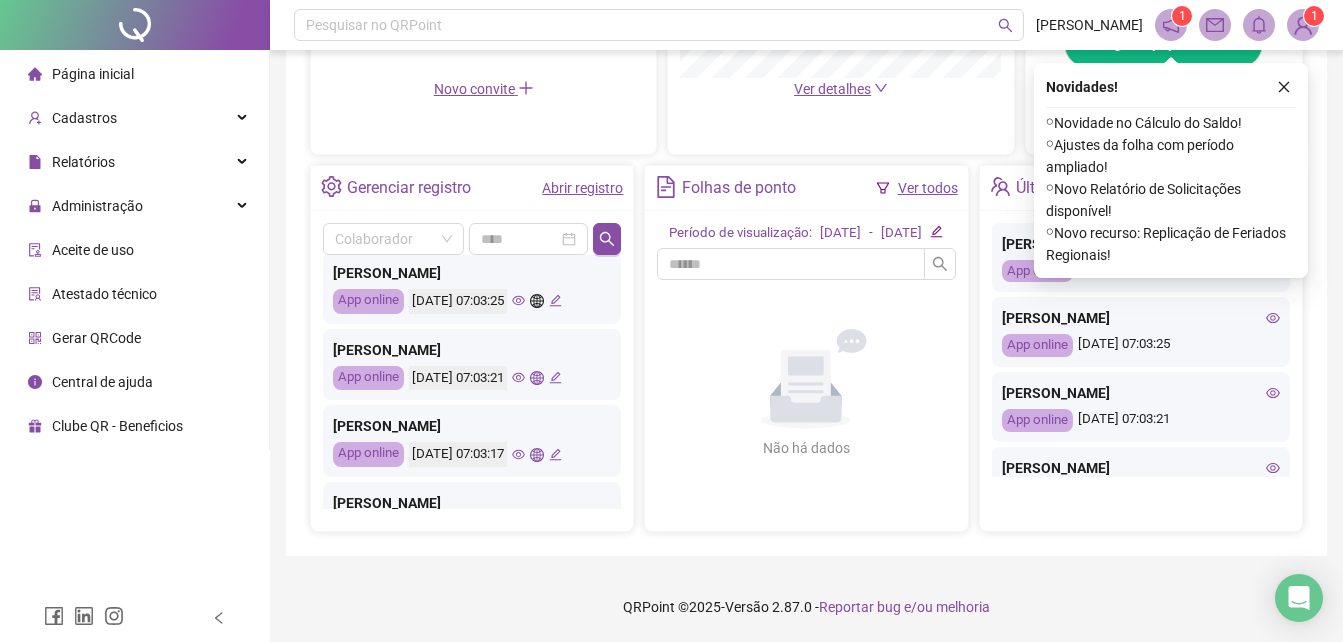 click 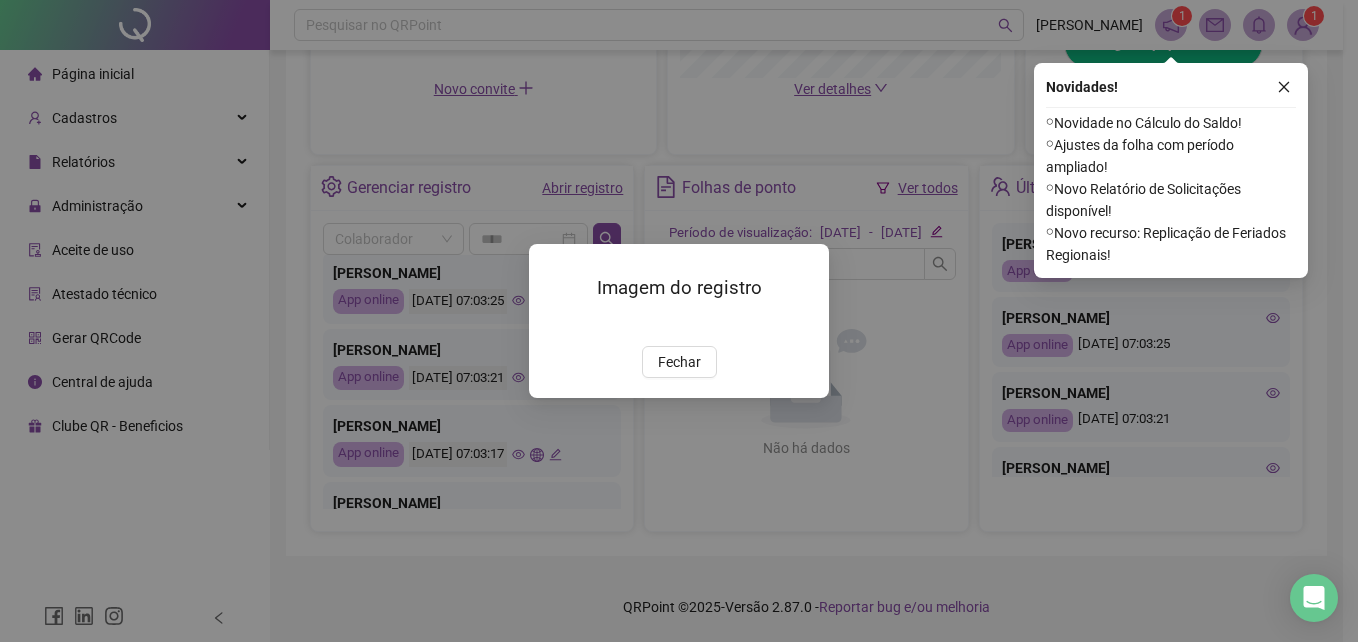 click at bounding box center [553, 324] 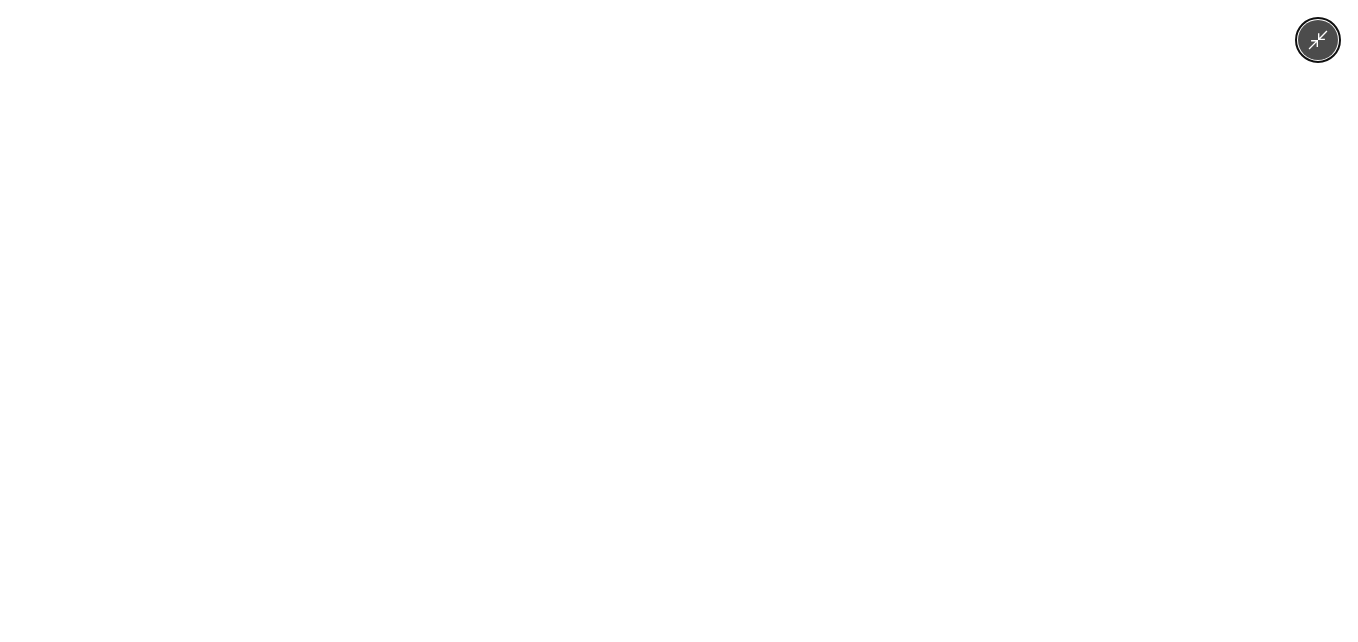 click at bounding box center [679, 321] 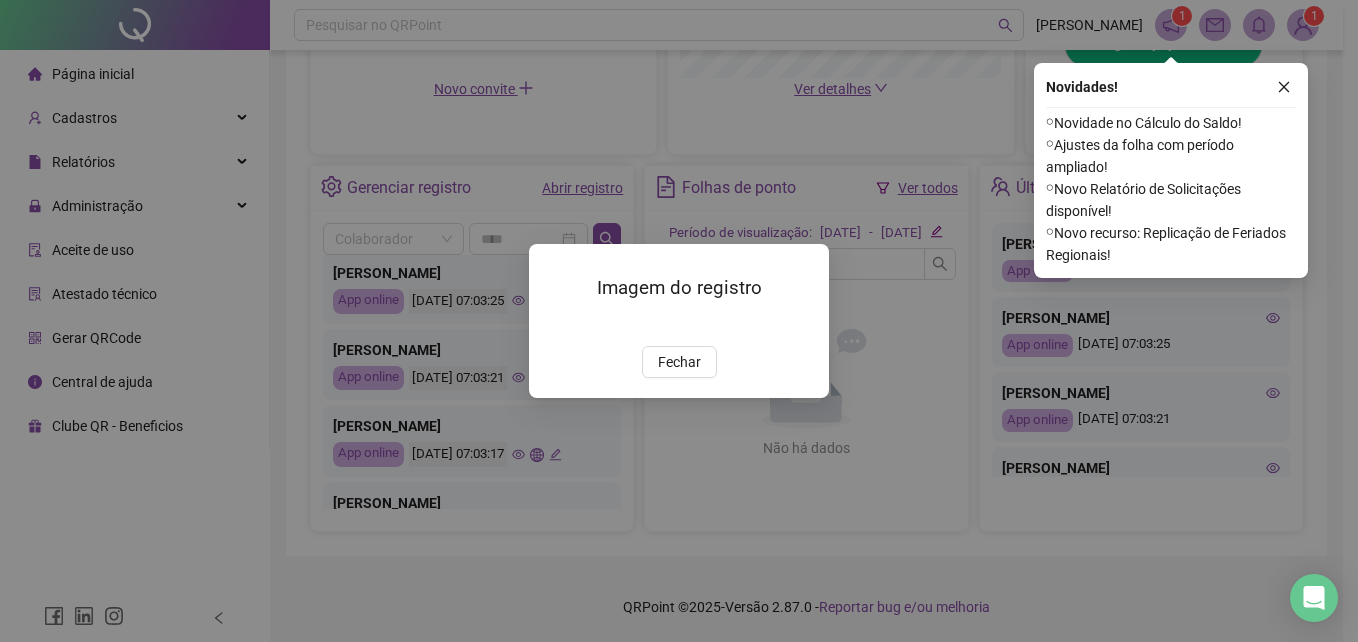 click on "Imagem do registro Fechar" at bounding box center (679, 321) 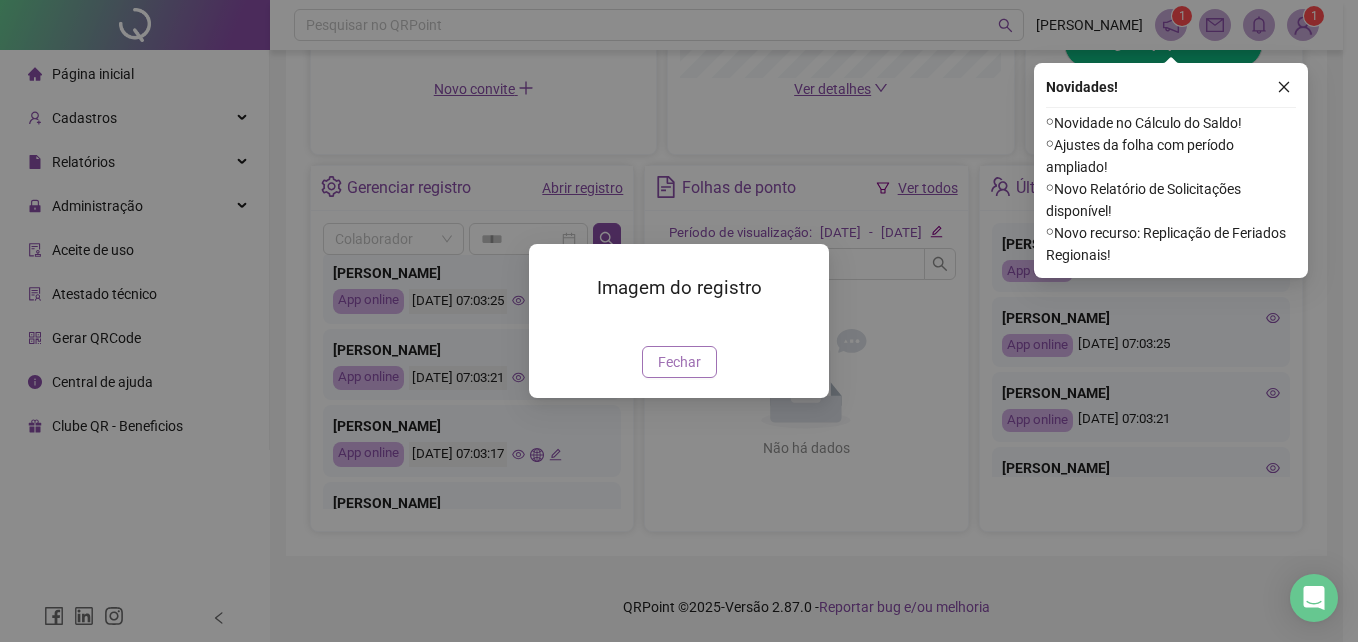 click on "Fechar" at bounding box center [679, 362] 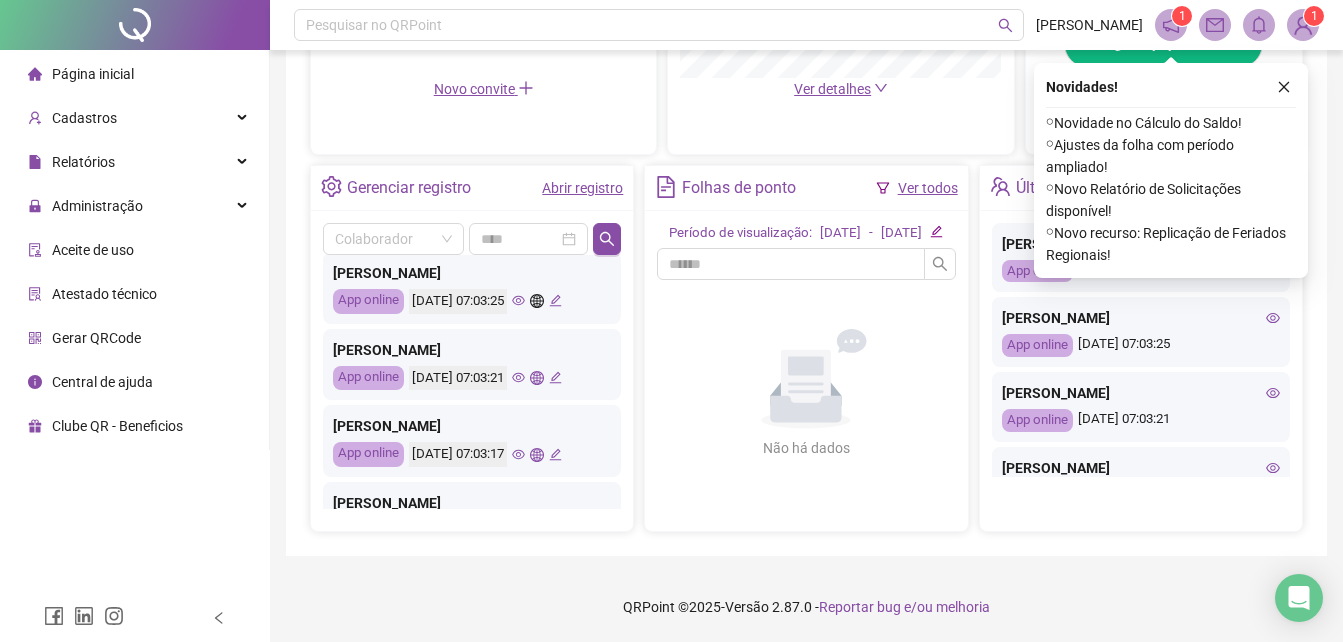 click 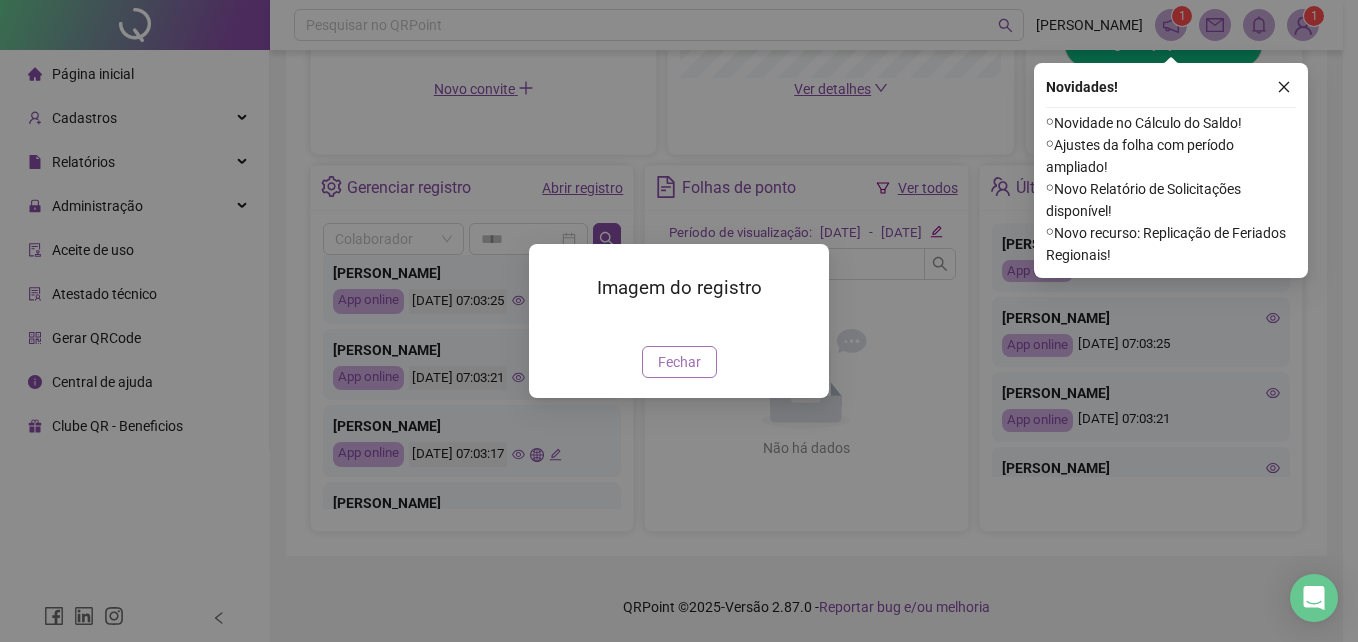 click on "Fechar" at bounding box center (679, 362) 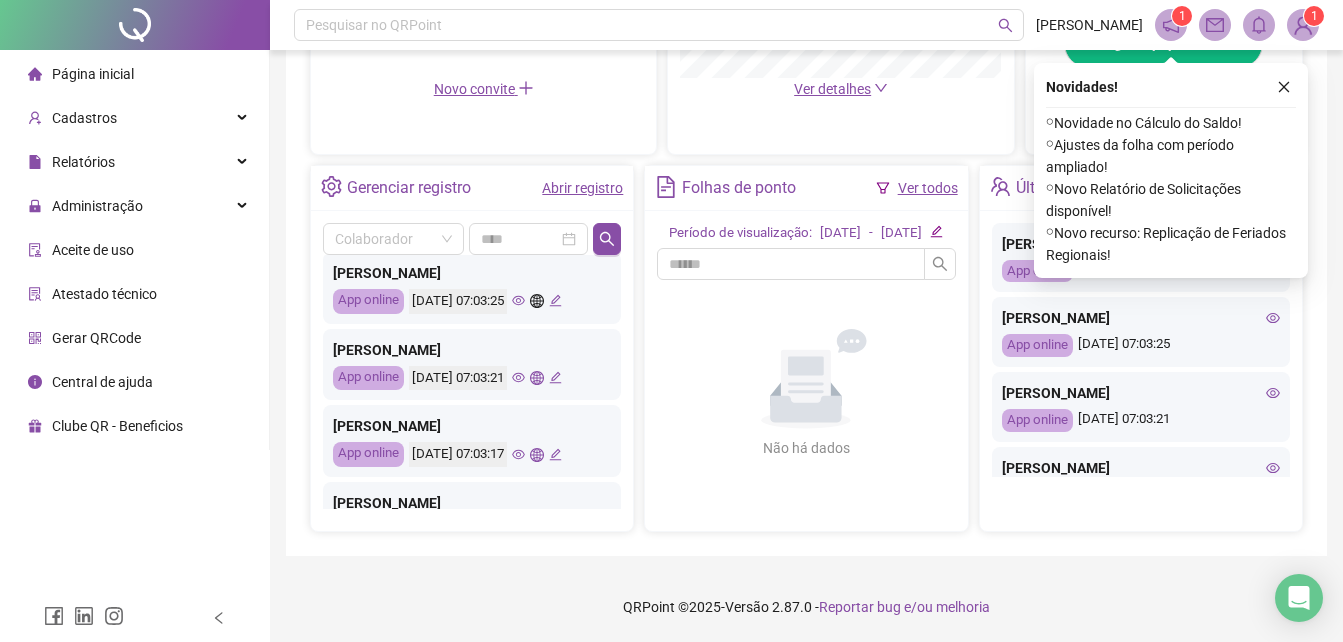 scroll, scrollTop: 326, scrollLeft: 0, axis: vertical 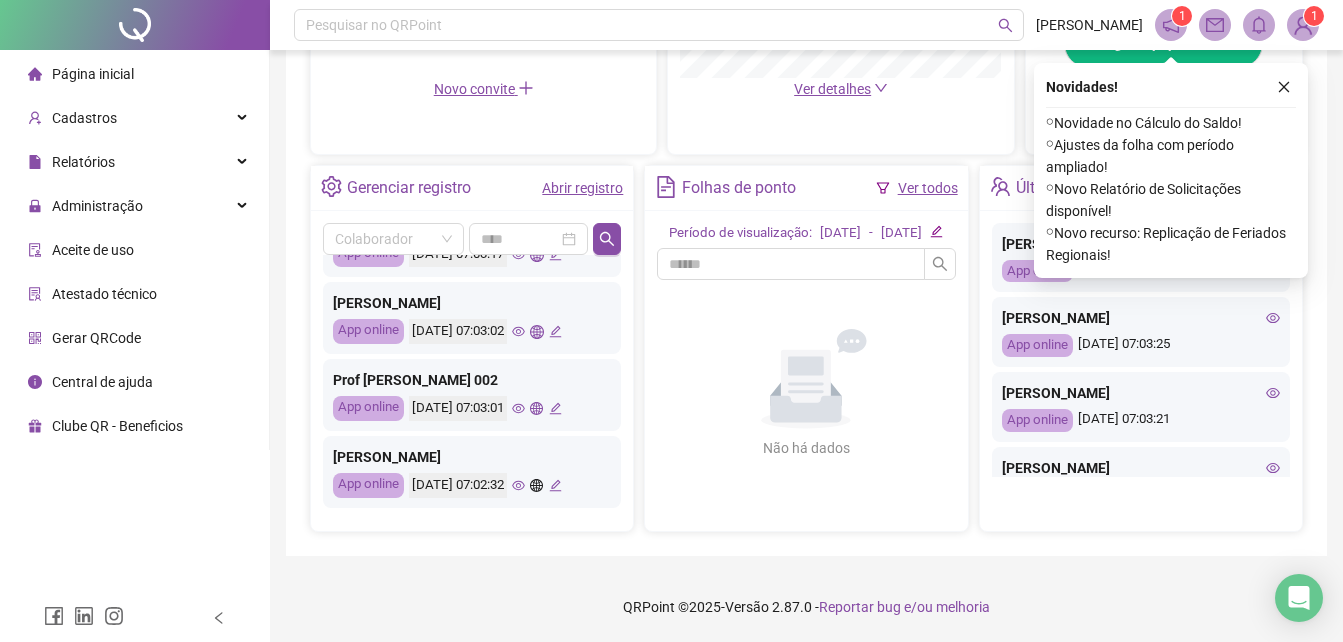 click on "Prof [PERSON_NAME] 002 App online [DATE] 07:03:01" at bounding box center [472, 395] 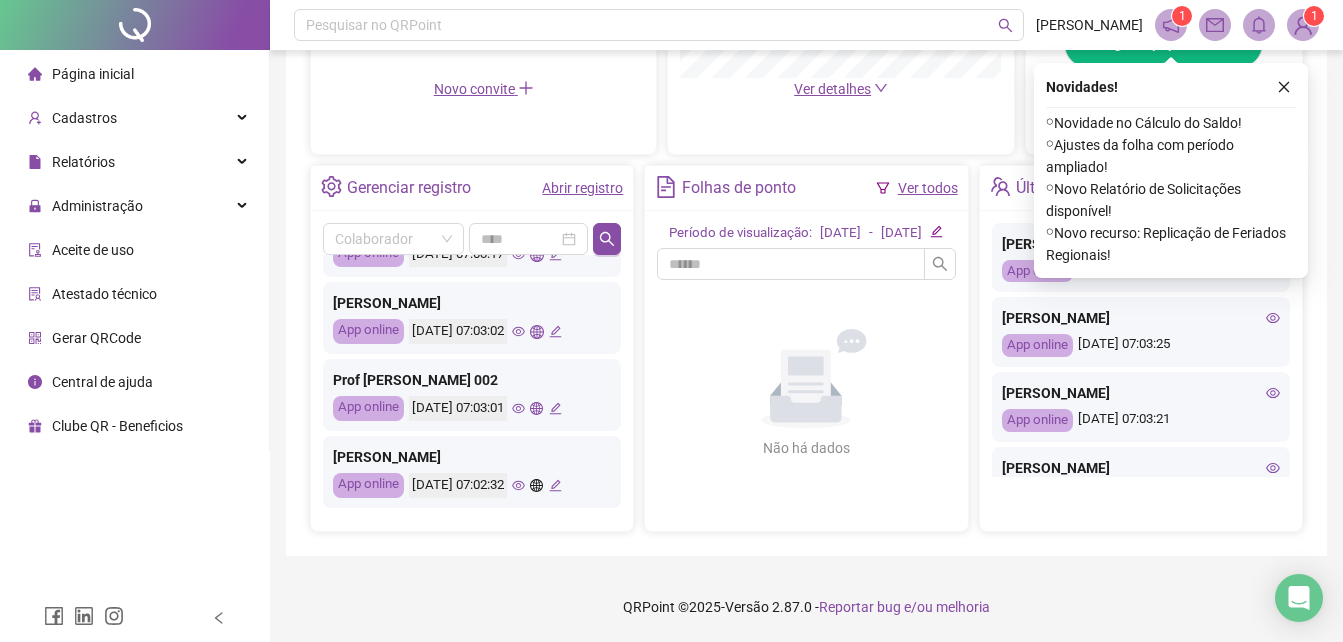 click 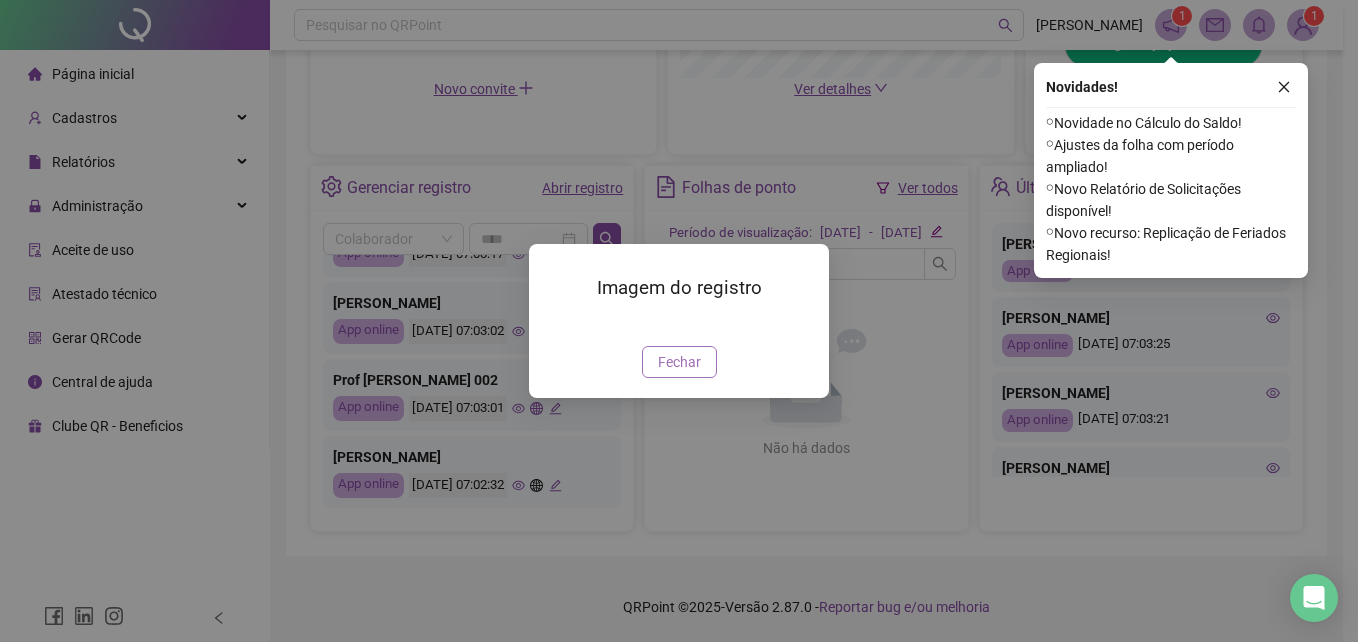 click on "Fechar" at bounding box center (679, 362) 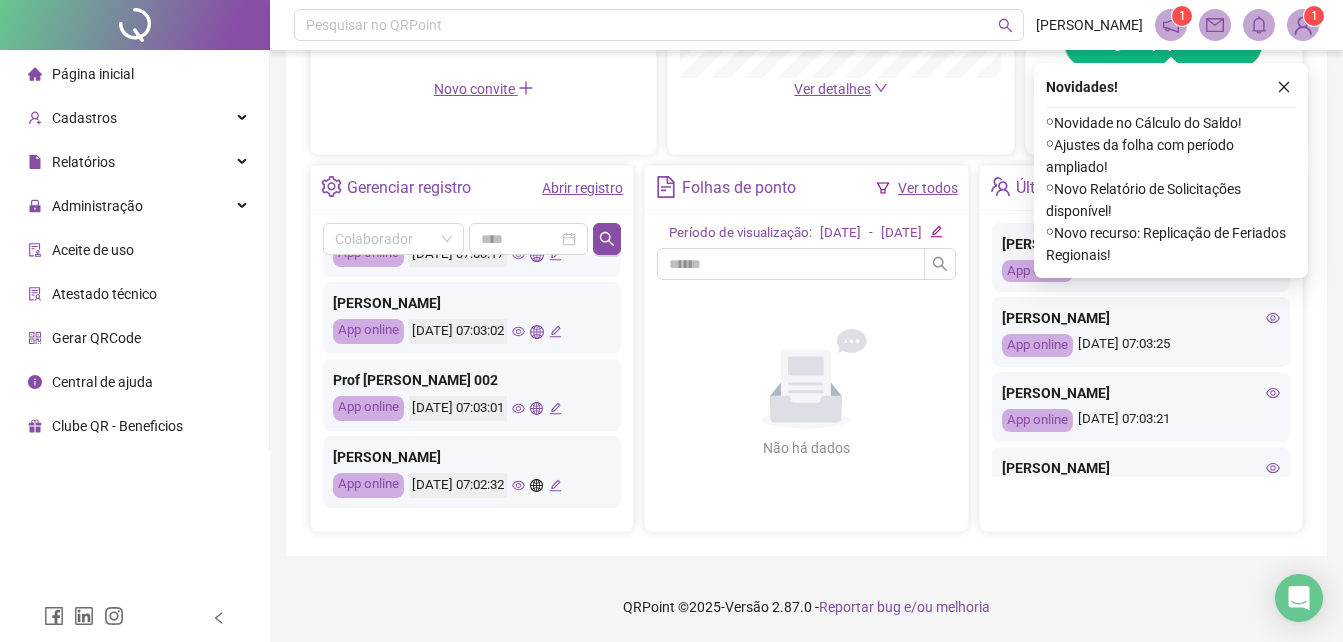 click 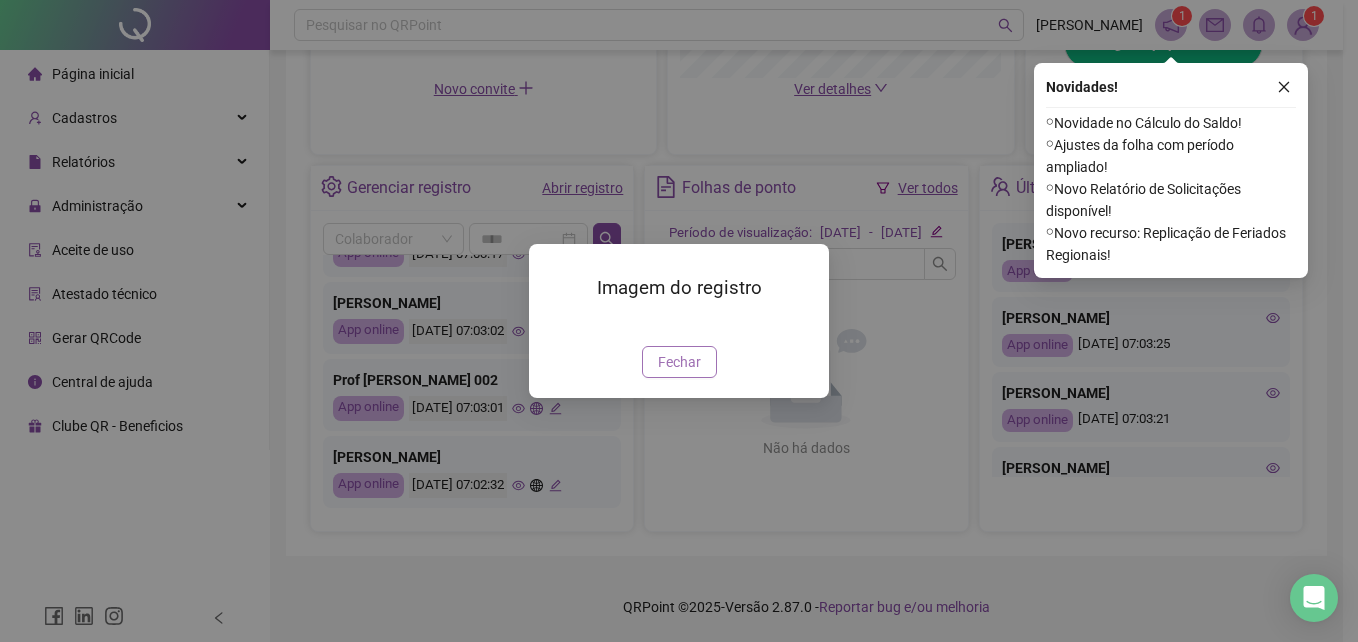 click on "Fechar" at bounding box center (679, 362) 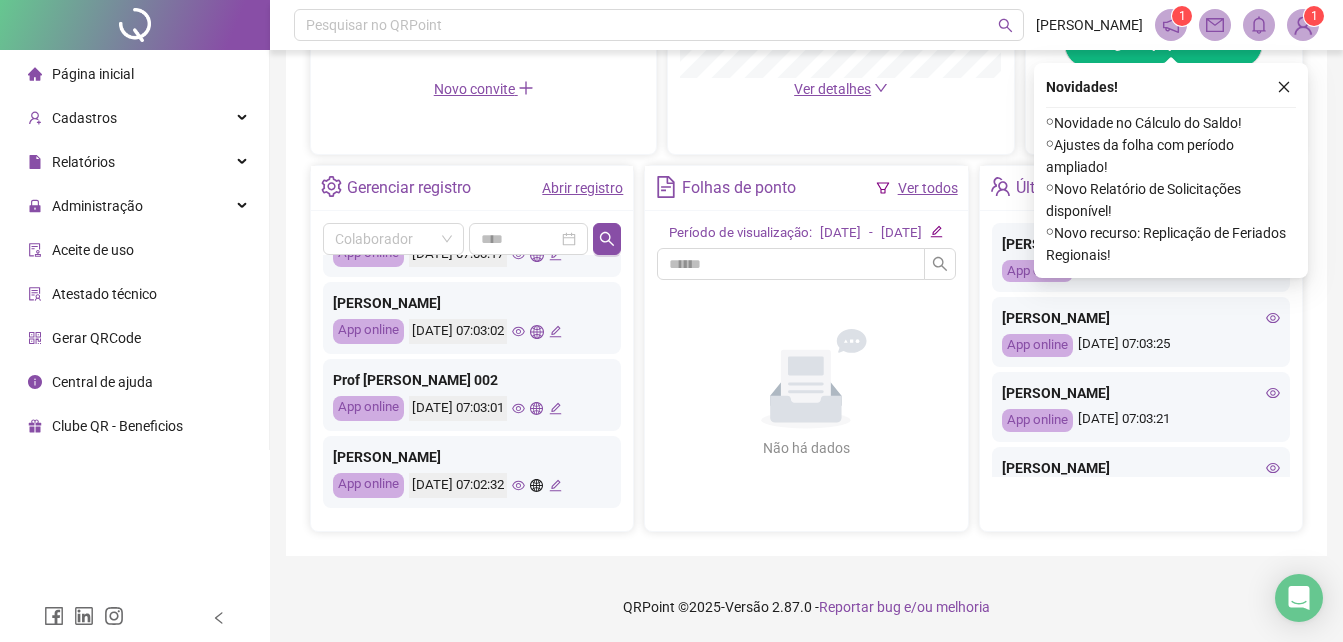 click 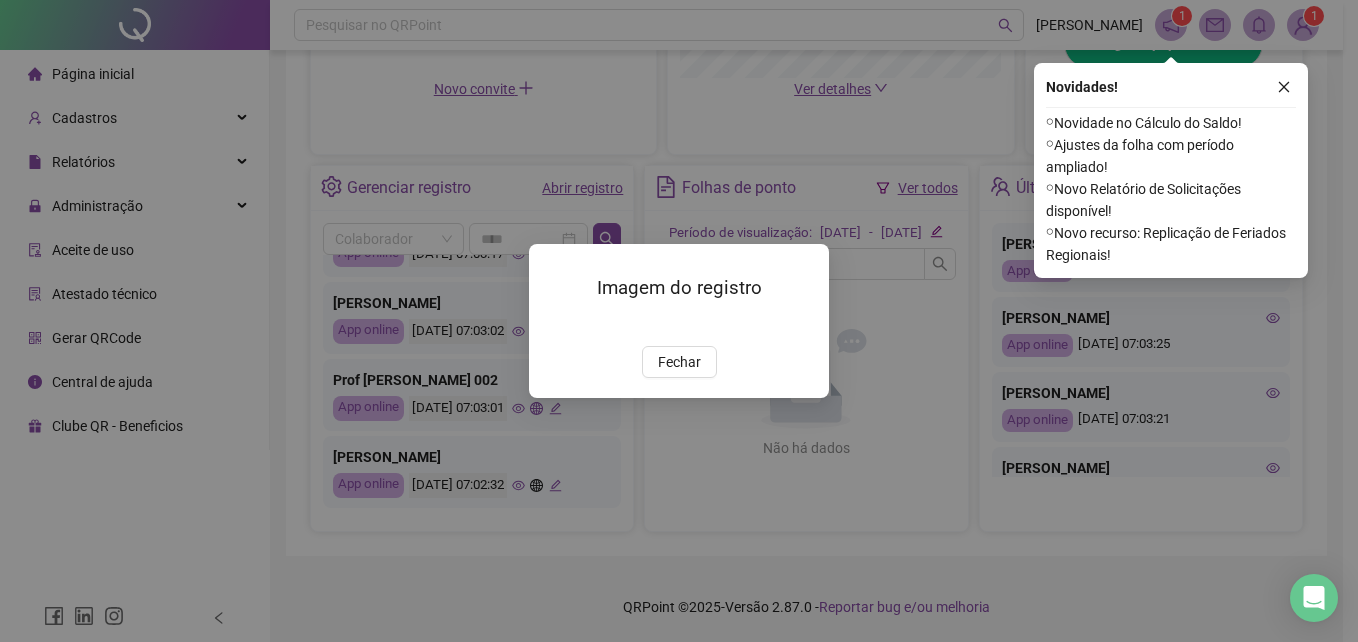 drag, startPoint x: 675, startPoint y: 471, endPoint x: 664, endPoint y: 470, distance: 11.045361 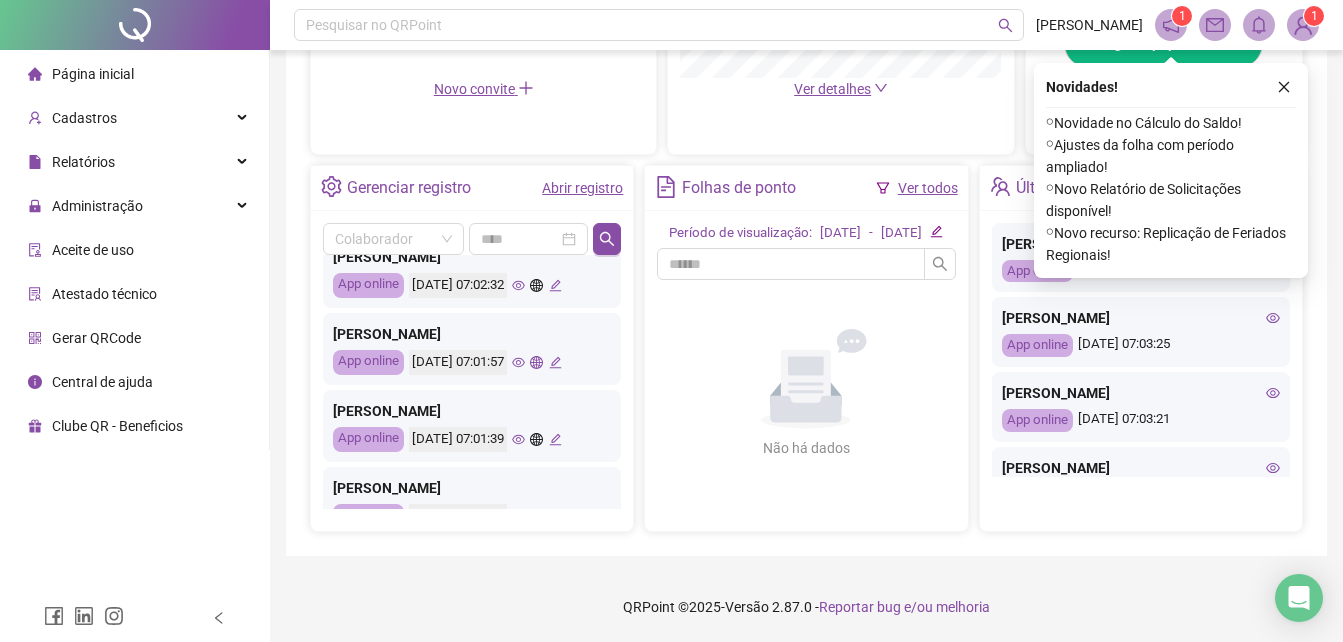 scroll, scrollTop: 526, scrollLeft: 0, axis: vertical 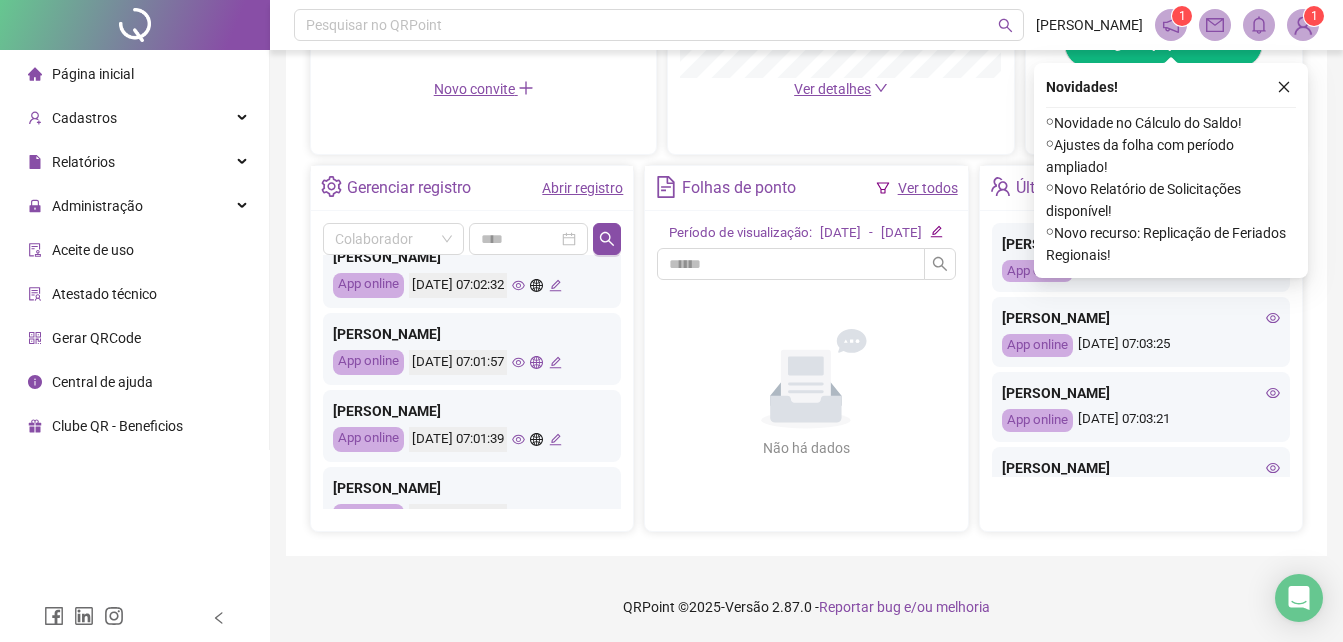 click 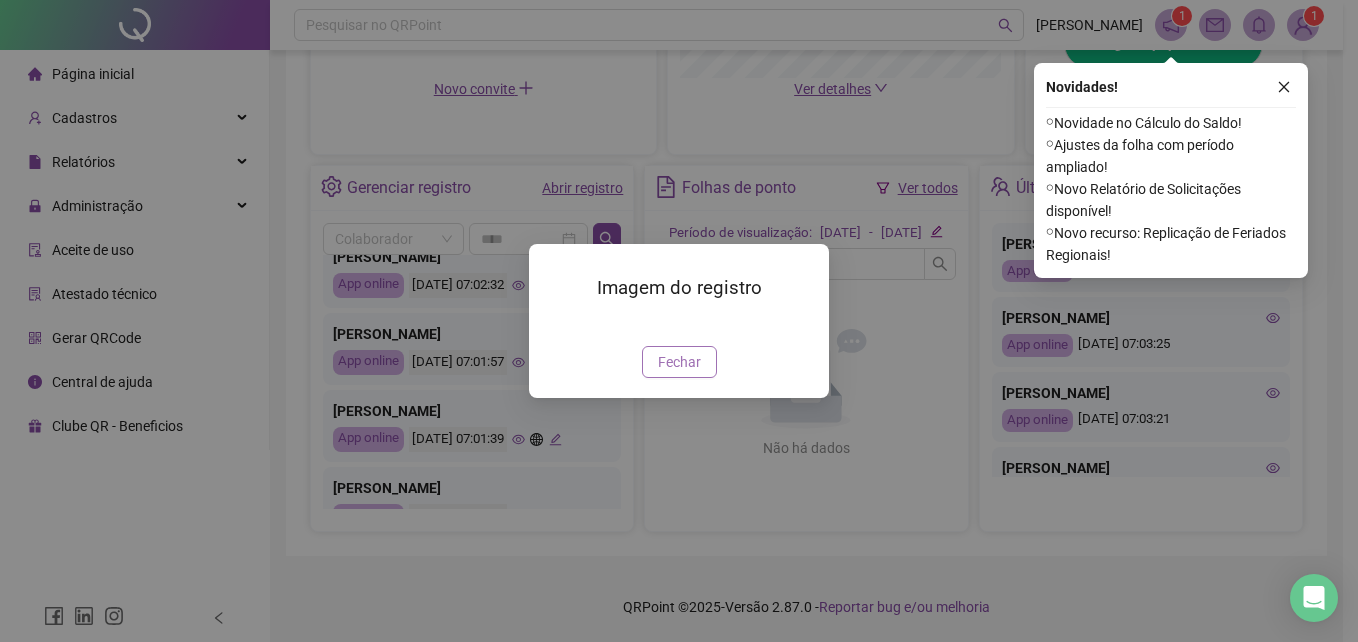 click on "Fechar" at bounding box center [679, 362] 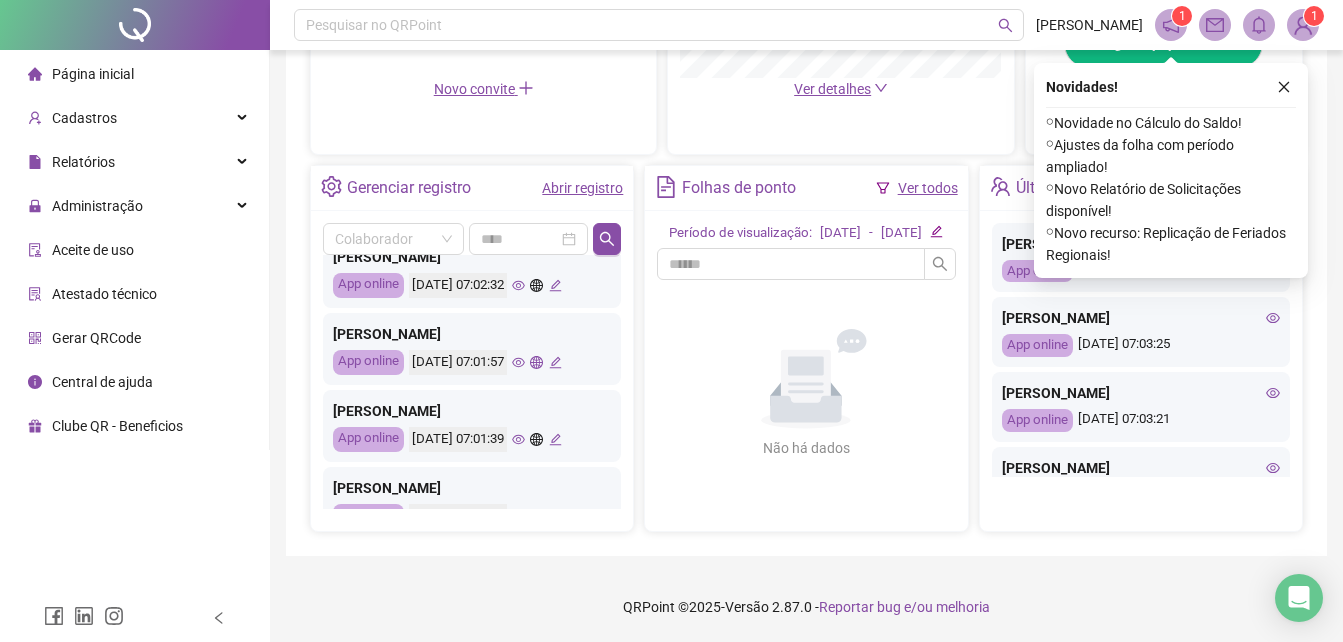 click 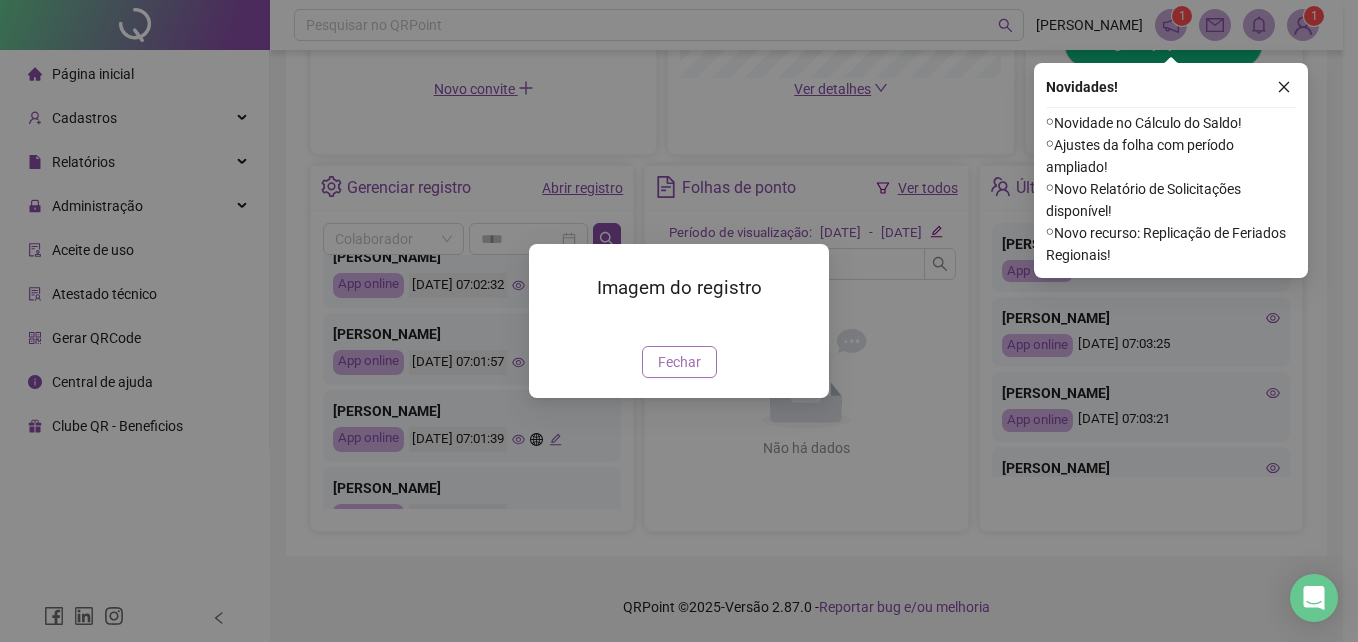 click on "Fechar" at bounding box center (679, 362) 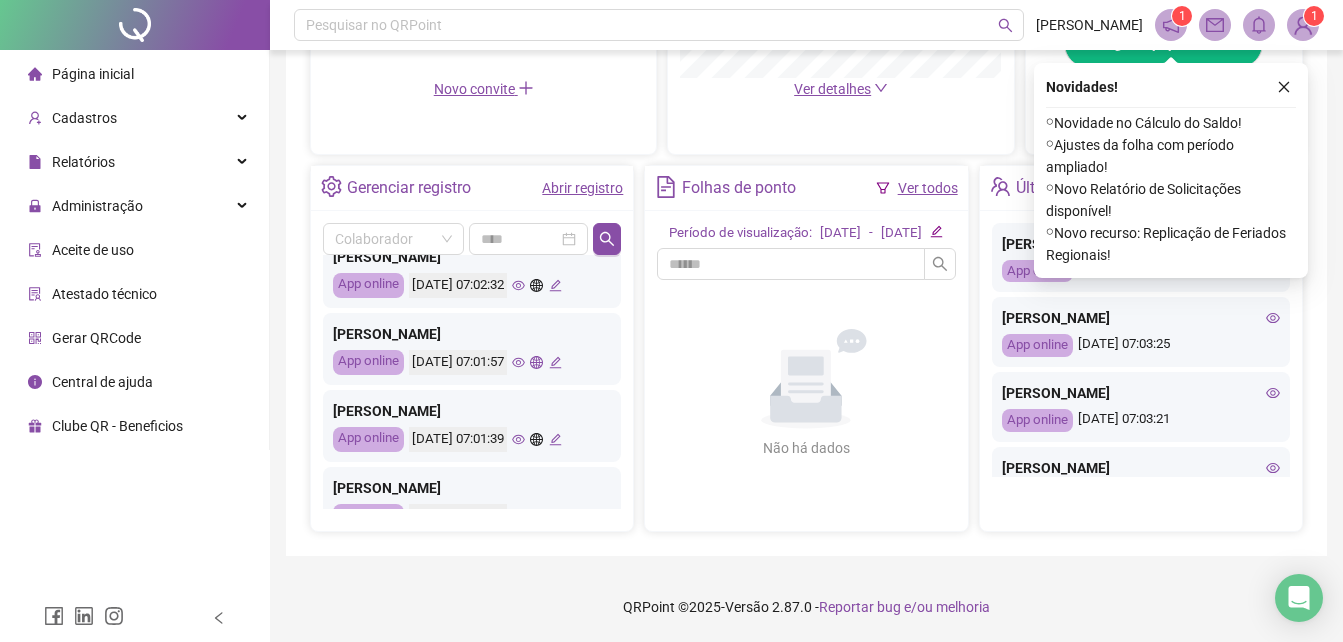 scroll, scrollTop: 626, scrollLeft: 0, axis: vertical 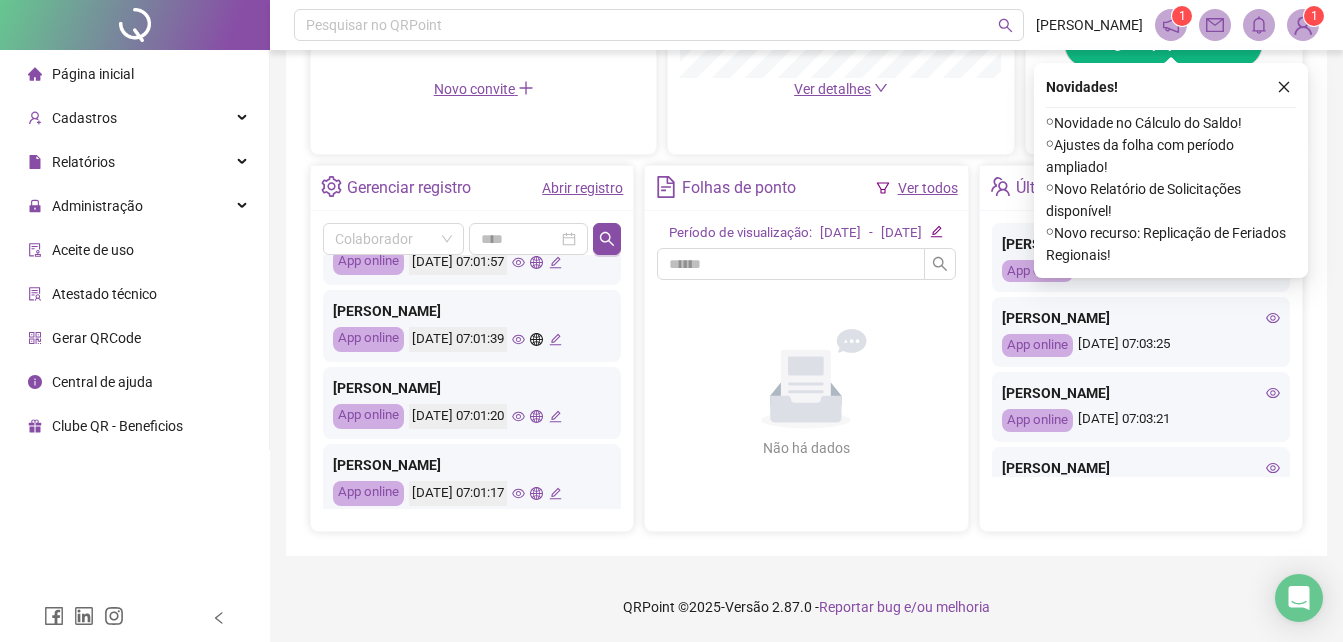 click 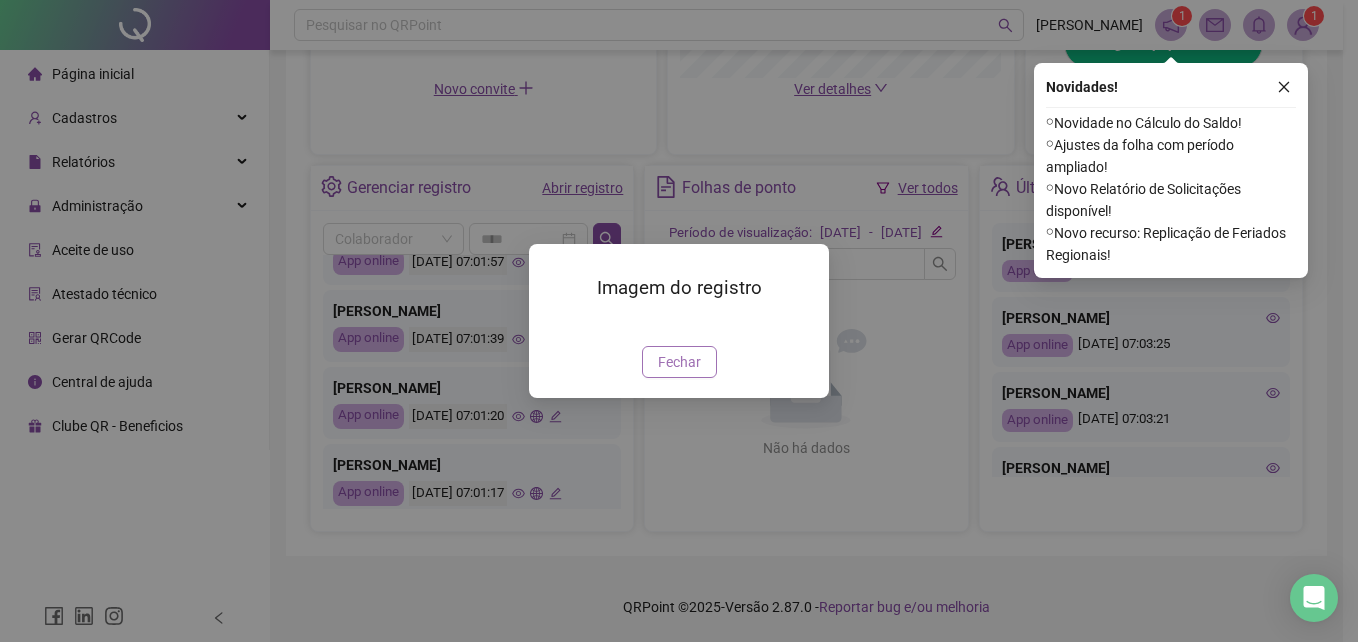 click on "Fechar" at bounding box center [679, 362] 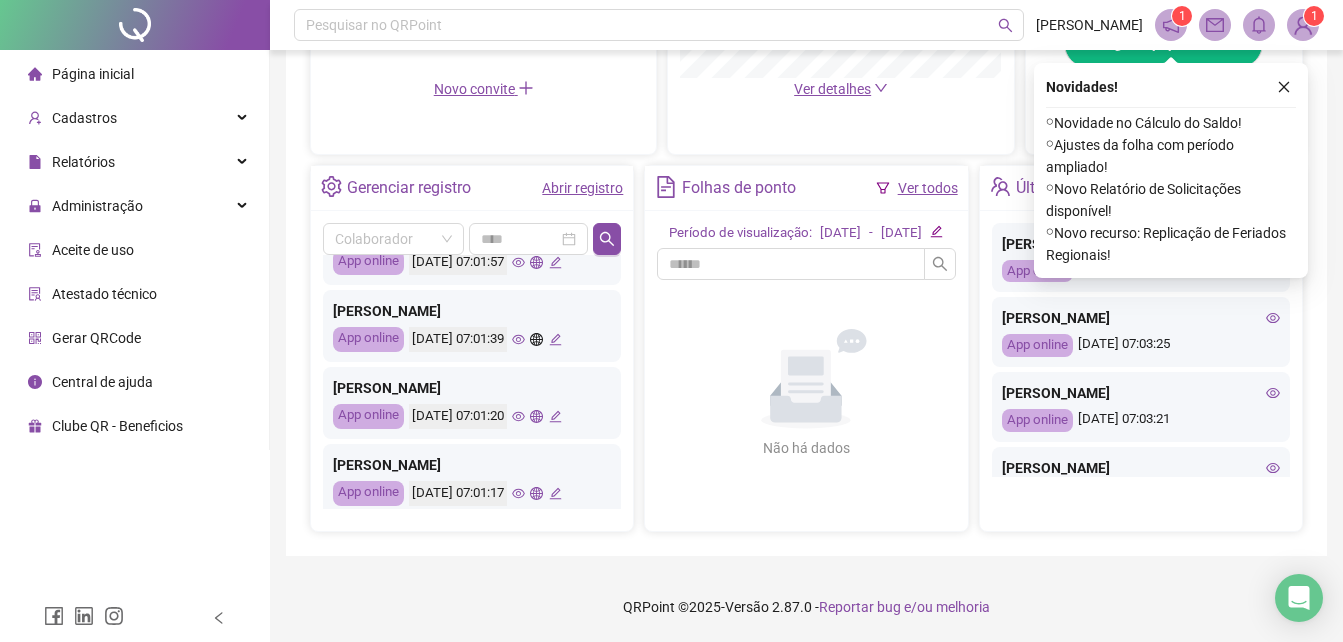 click 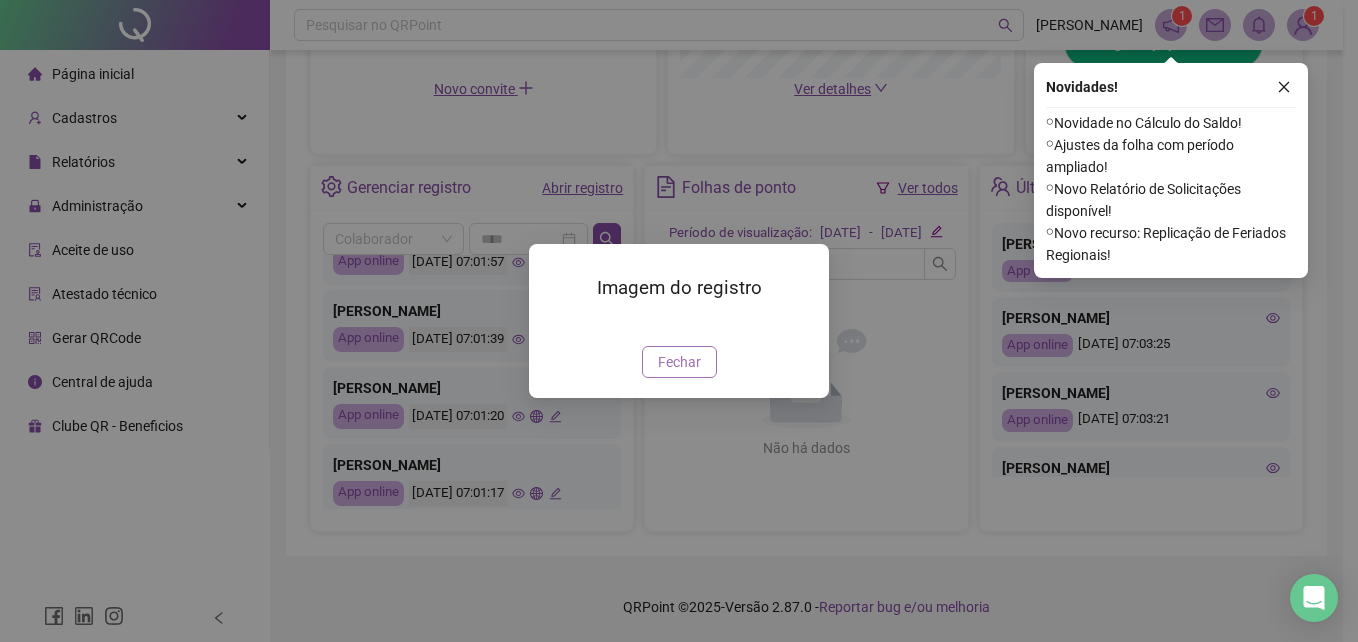 click on "Fechar" at bounding box center [679, 362] 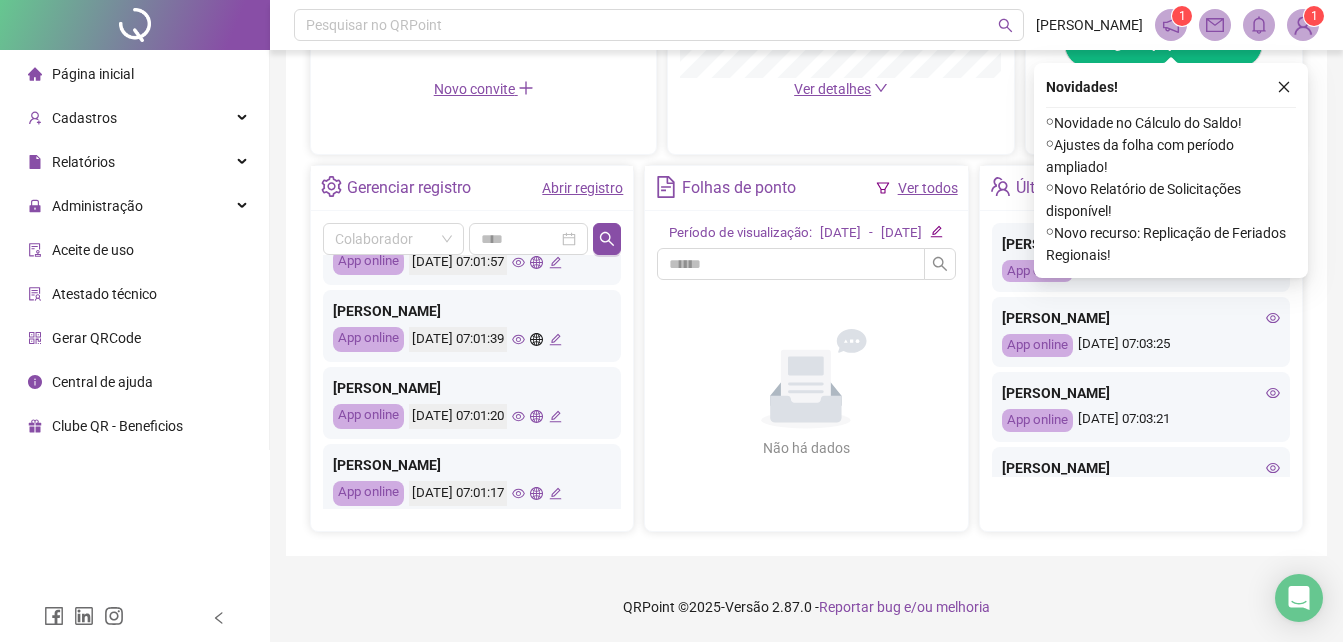 scroll, scrollTop: 826, scrollLeft: 0, axis: vertical 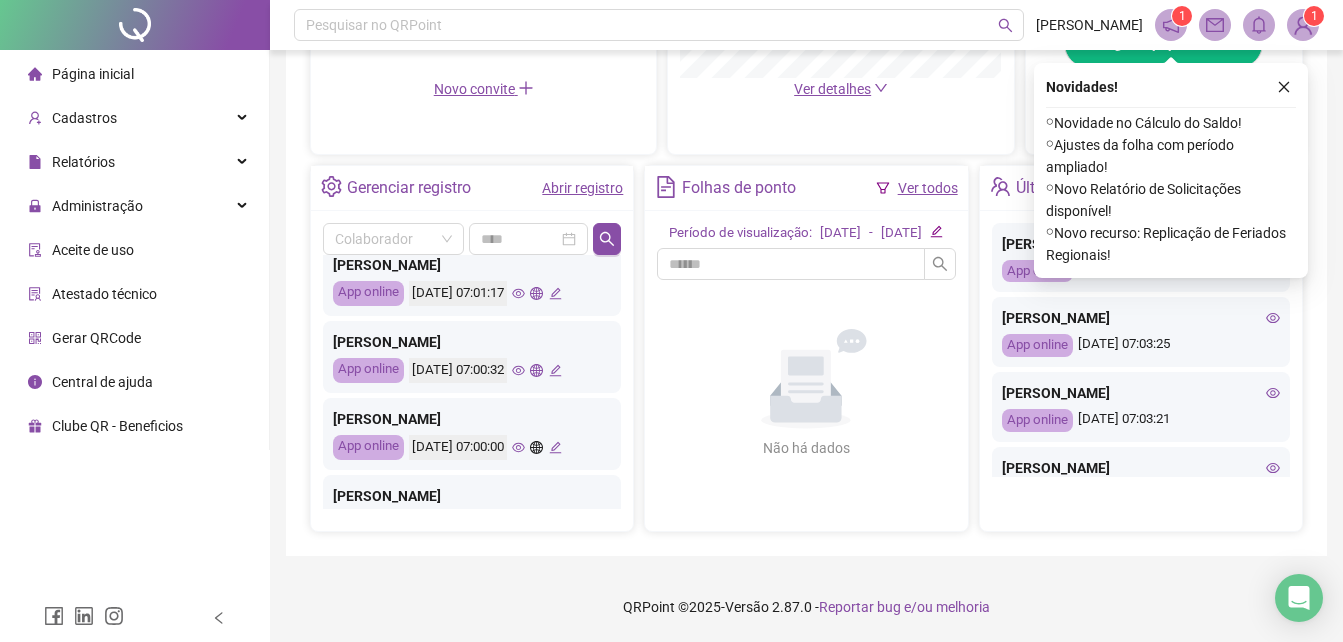 click 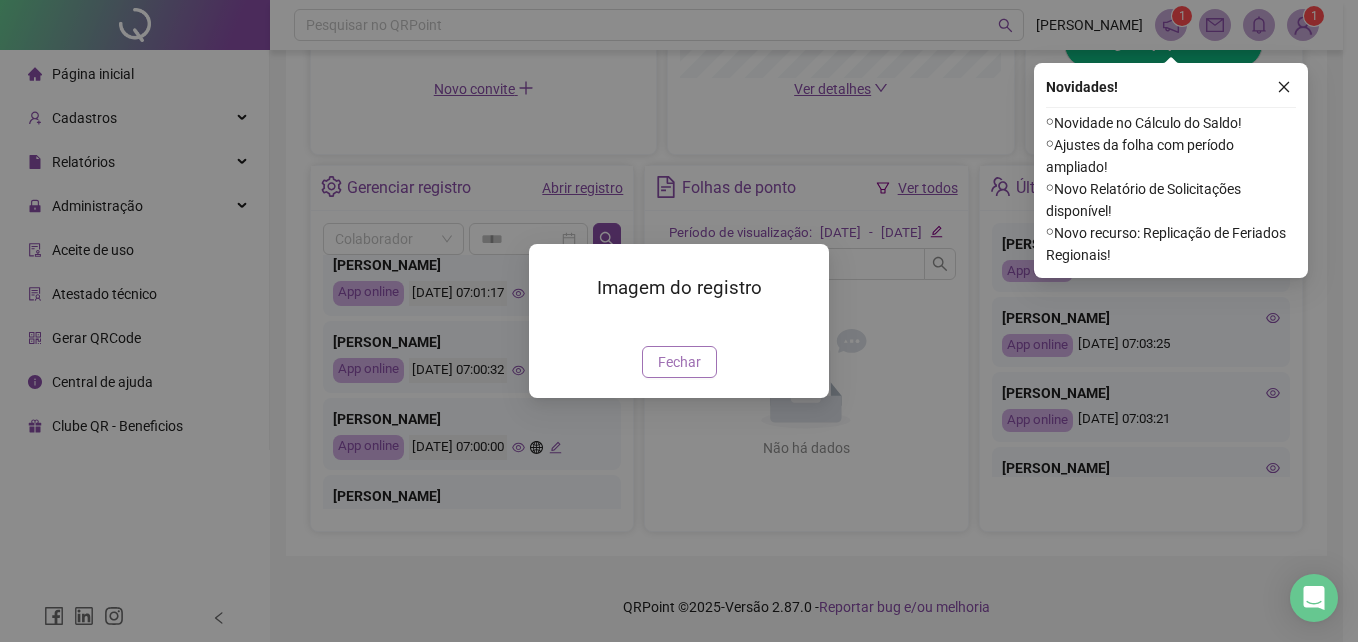 click on "Fechar" at bounding box center [679, 362] 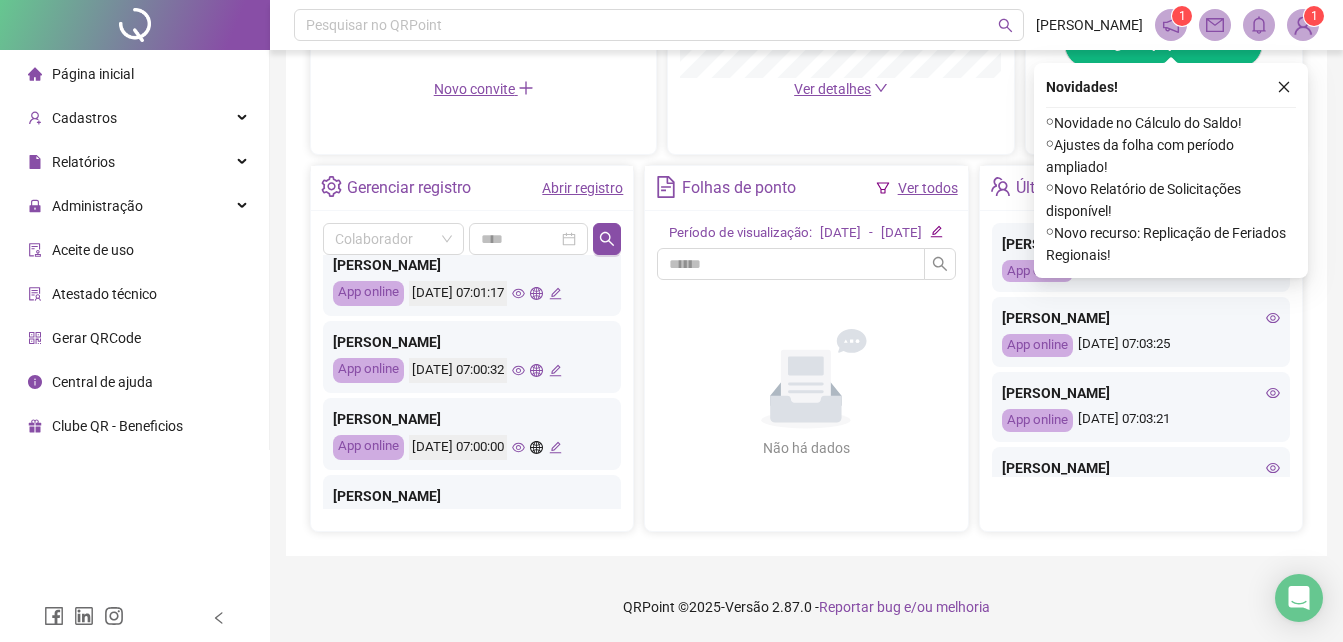 click 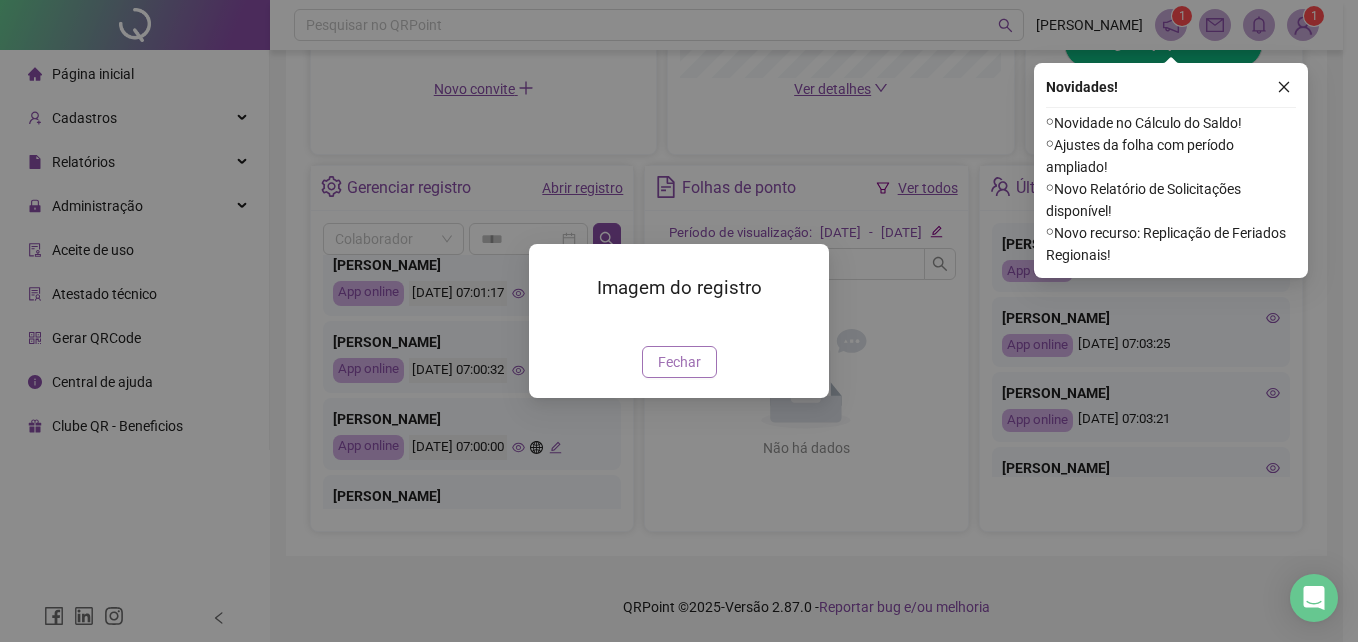 click on "Fechar" at bounding box center [679, 362] 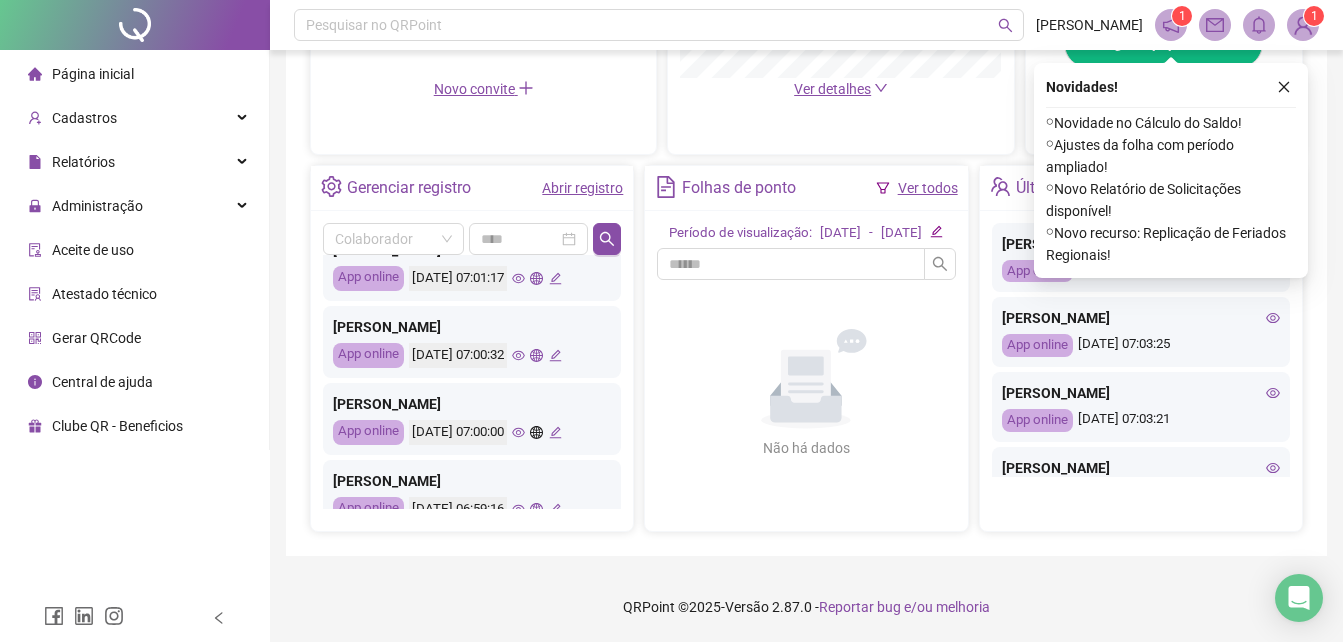 scroll, scrollTop: 941, scrollLeft: 0, axis: vertical 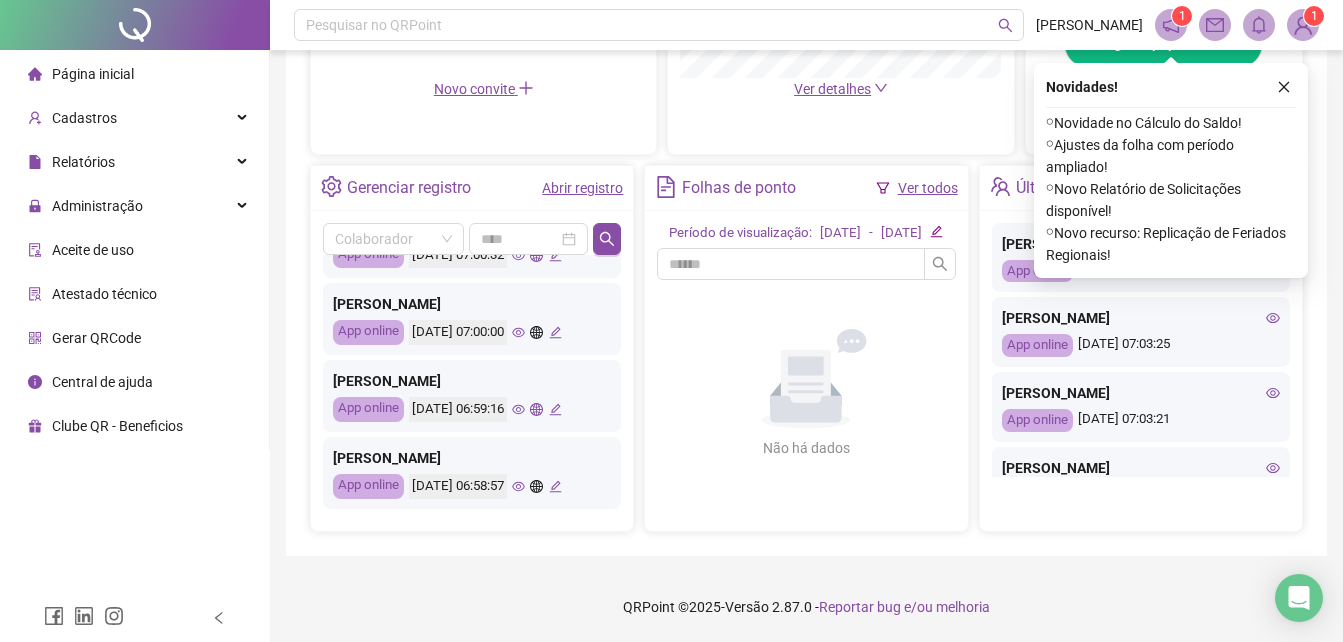 click 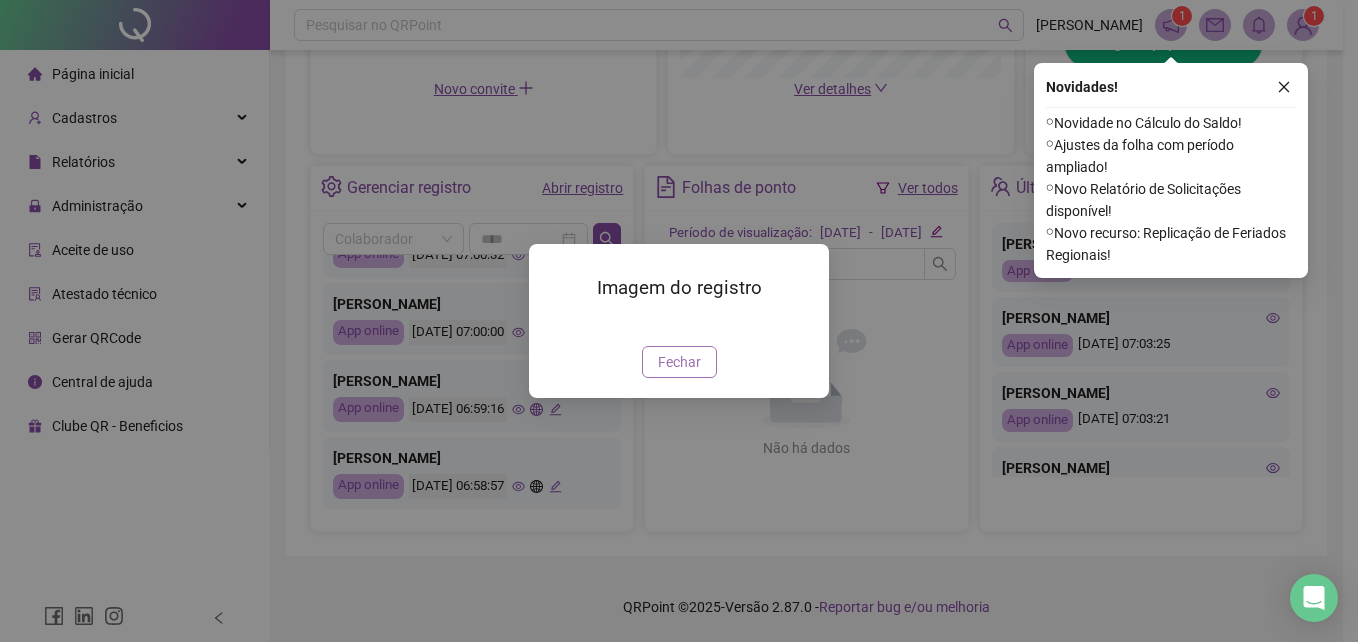 click on "Fechar" at bounding box center (679, 362) 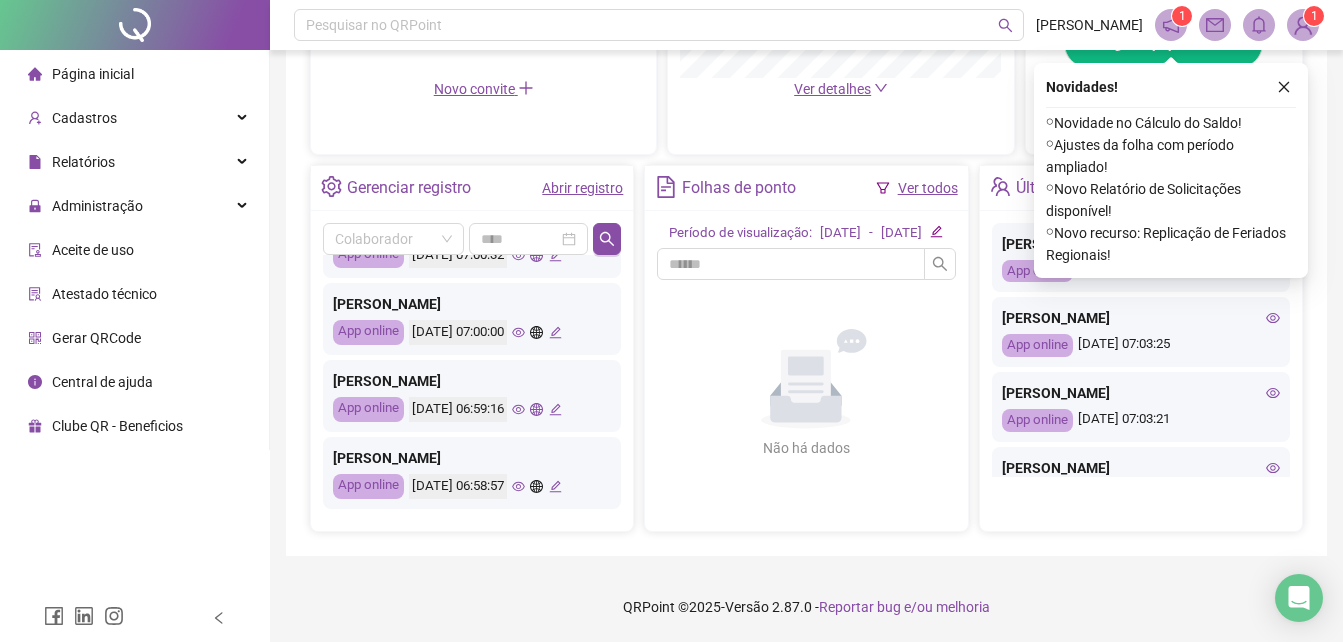 click 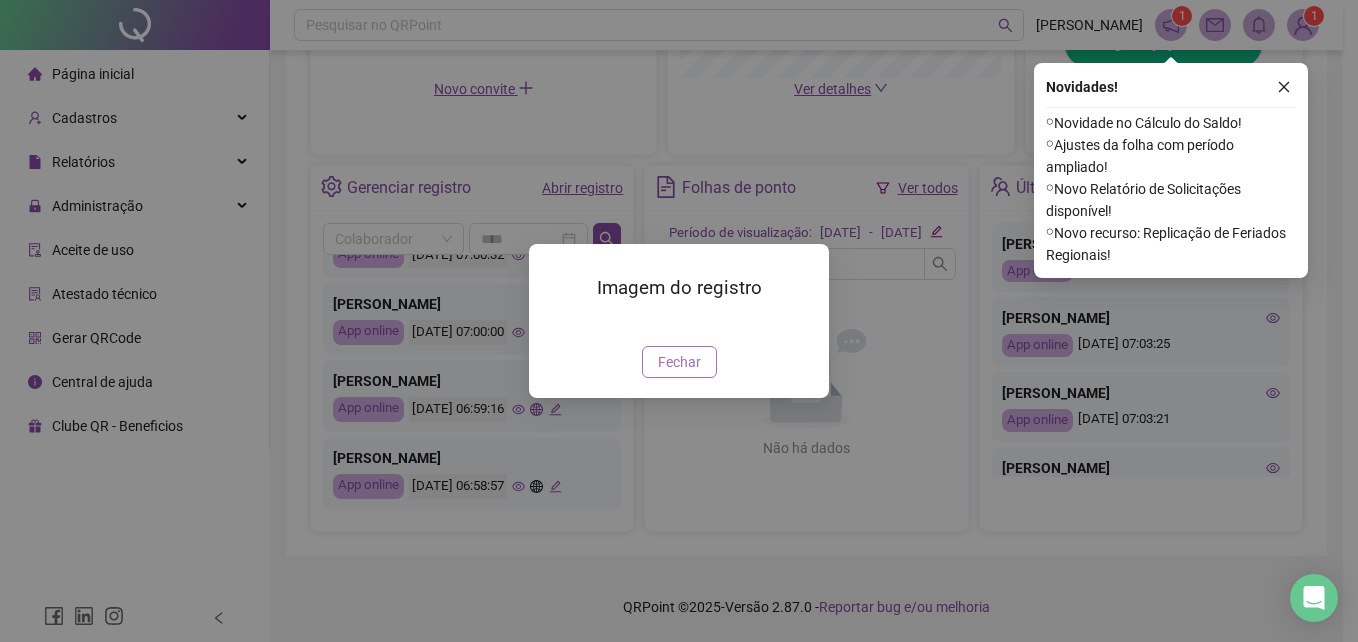 click on "Fechar" at bounding box center [679, 362] 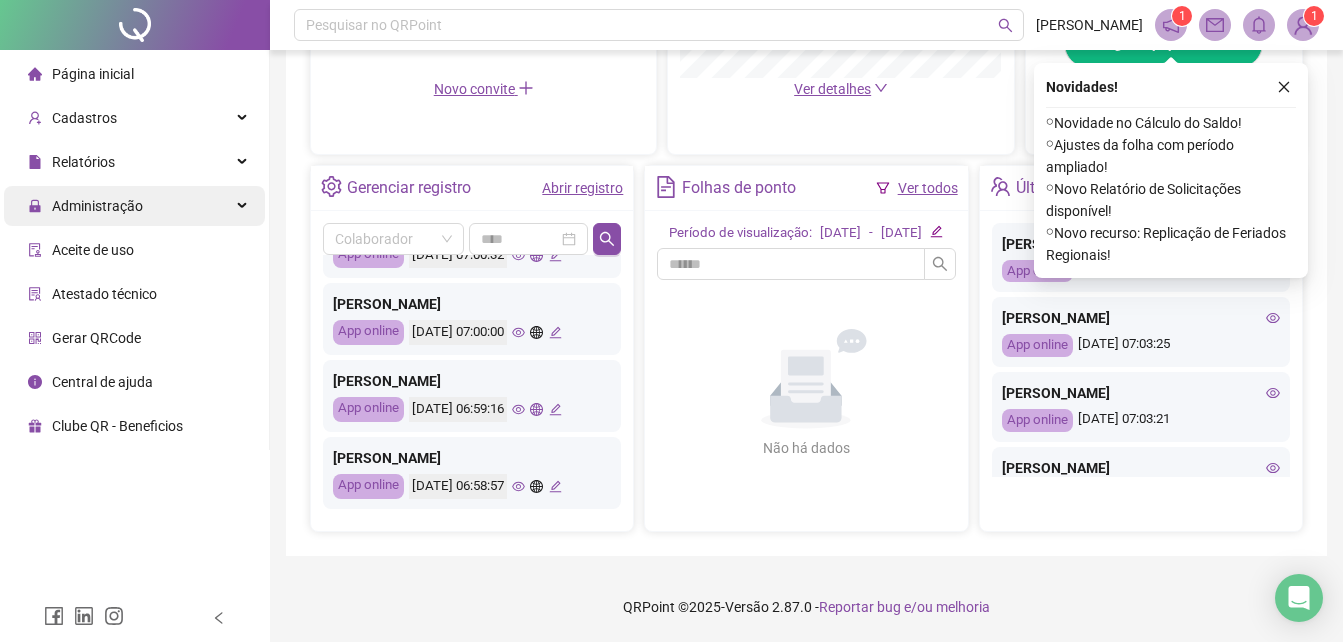 click on "Administração" at bounding box center (134, 206) 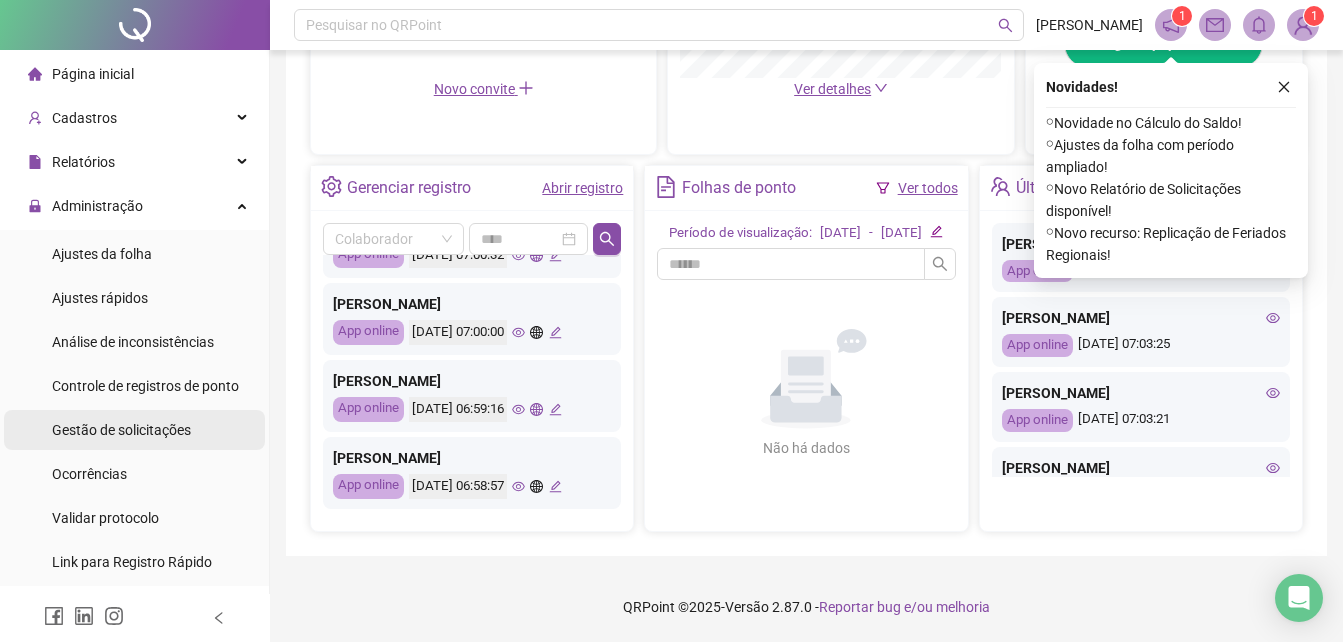 click on "Gestão de solicitações" at bounding box center (121, 430) 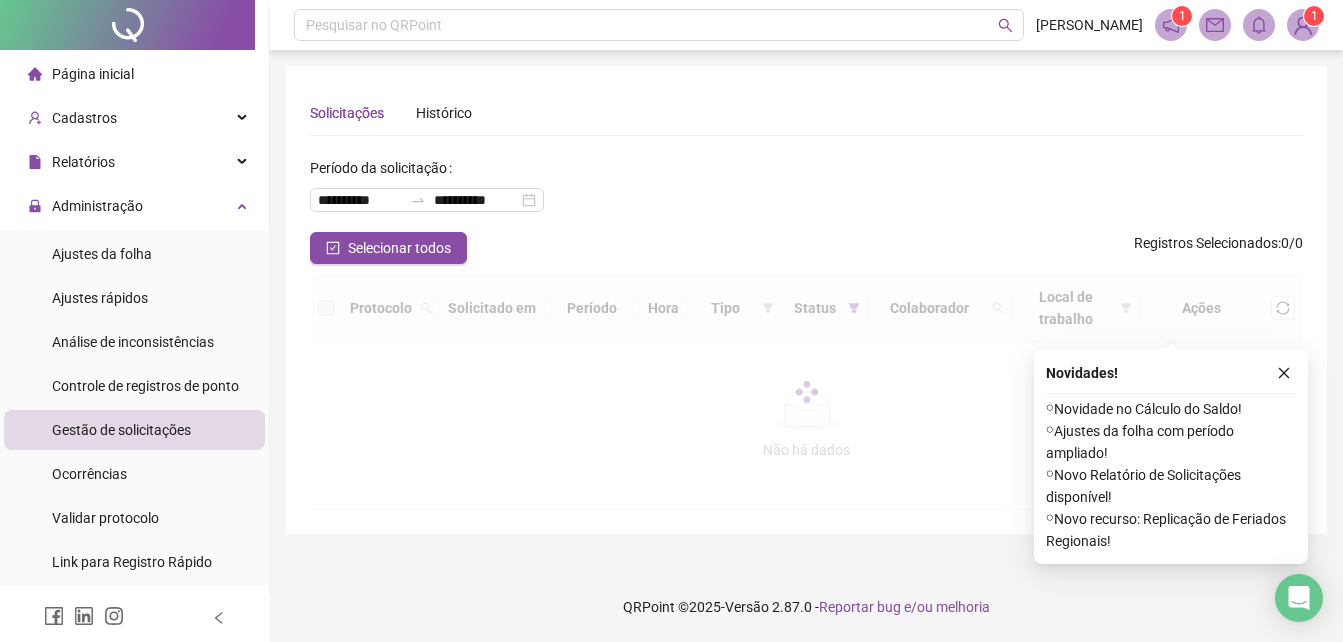 scroll, scrollTop: 0, scrollLeft: 0, axis: both 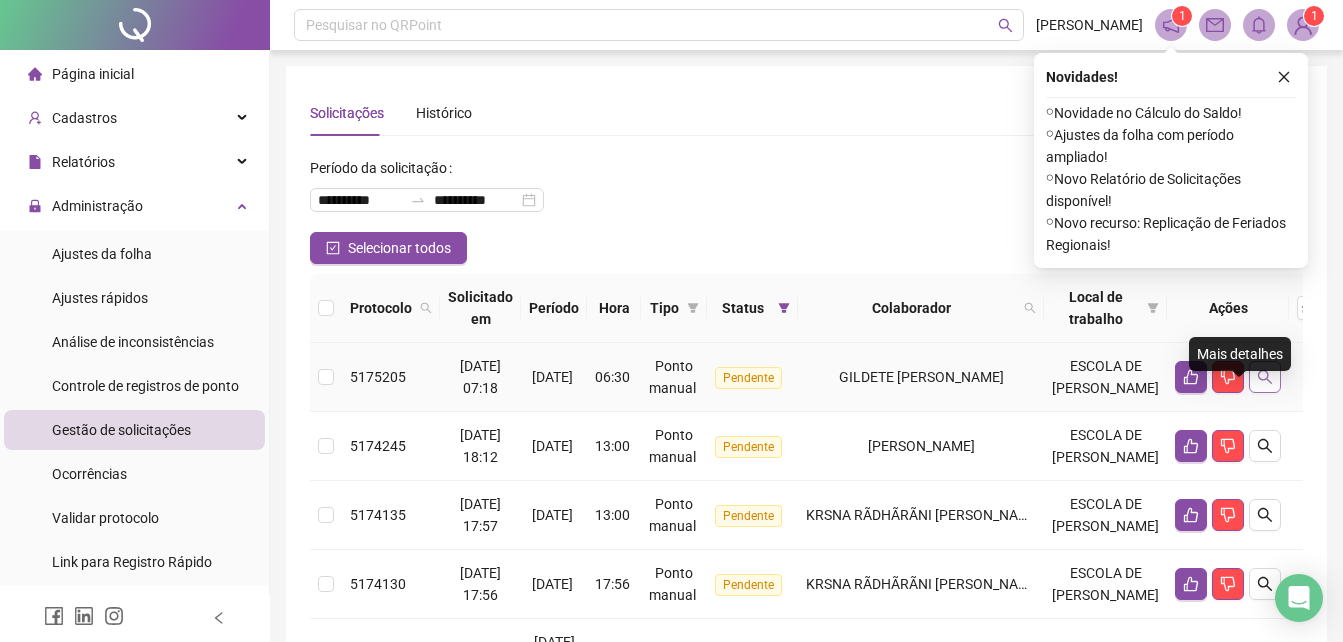 click 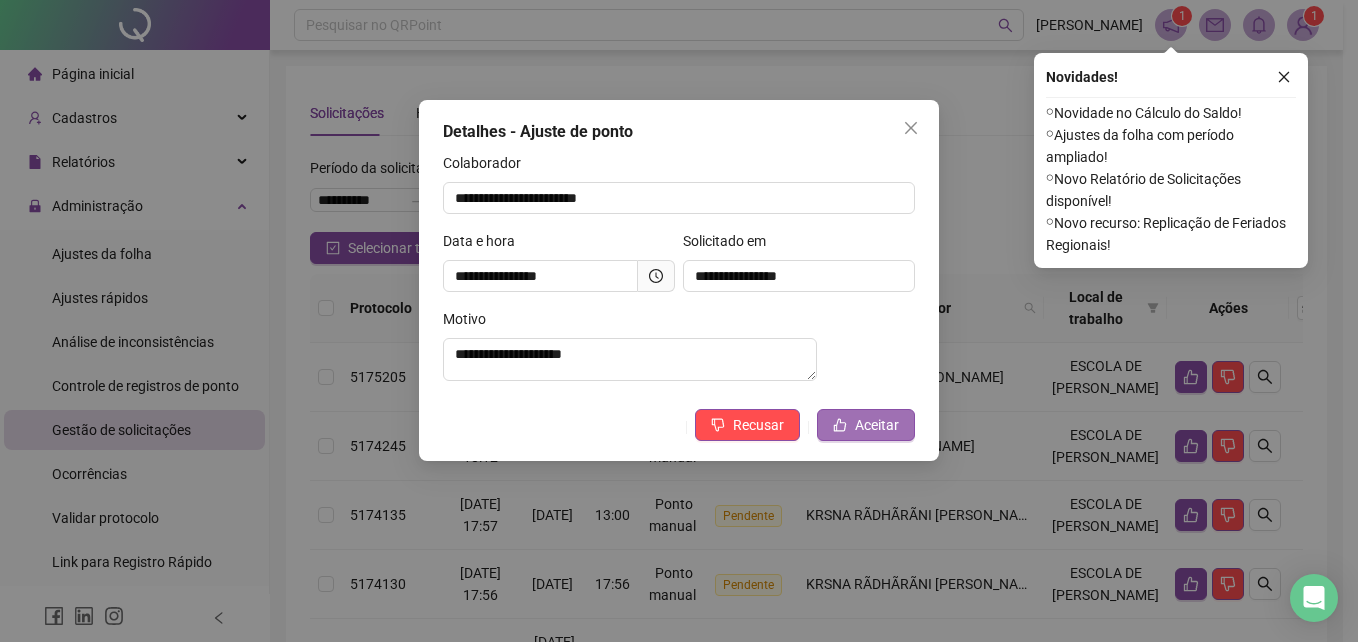 click on "Aceitar" at bounding box center [877, 425] 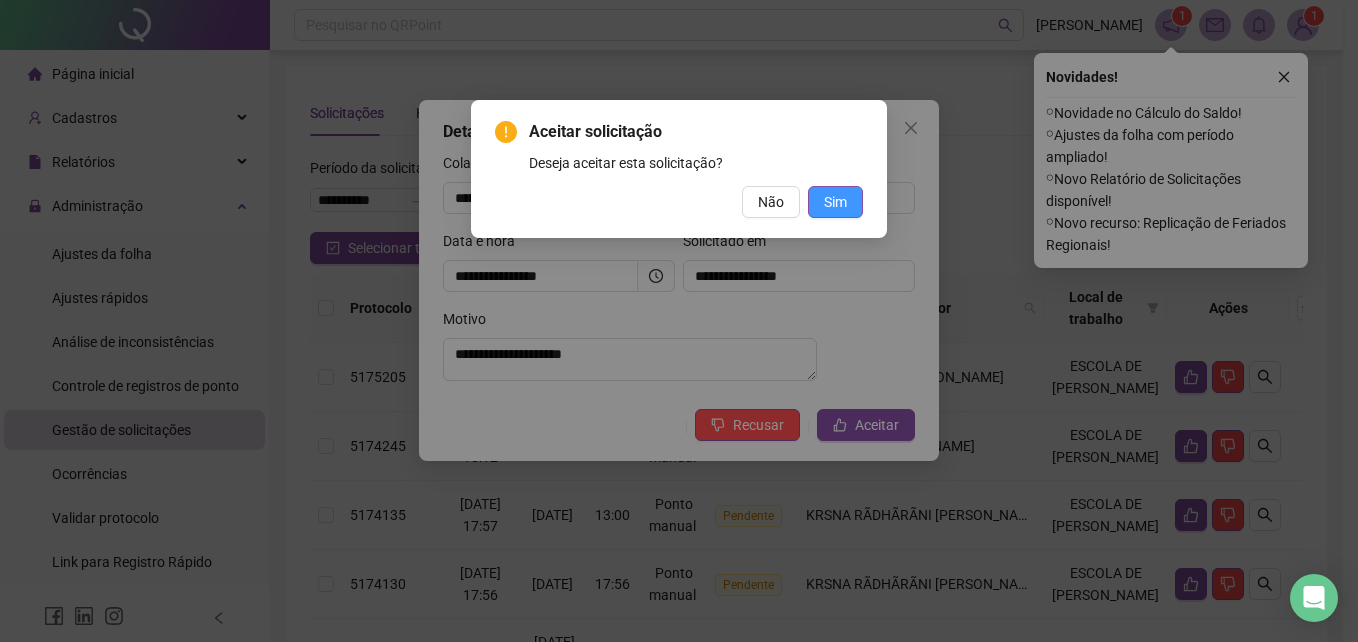 click on "Sim" at bounding box center [835, 202] 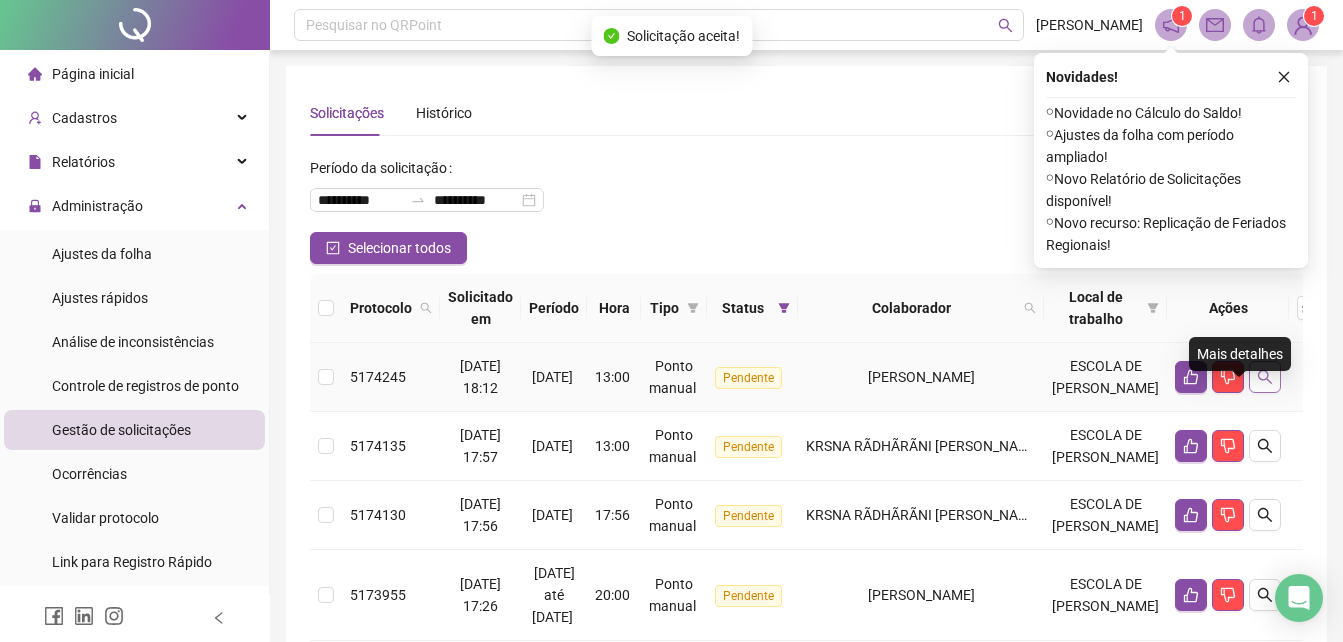 click 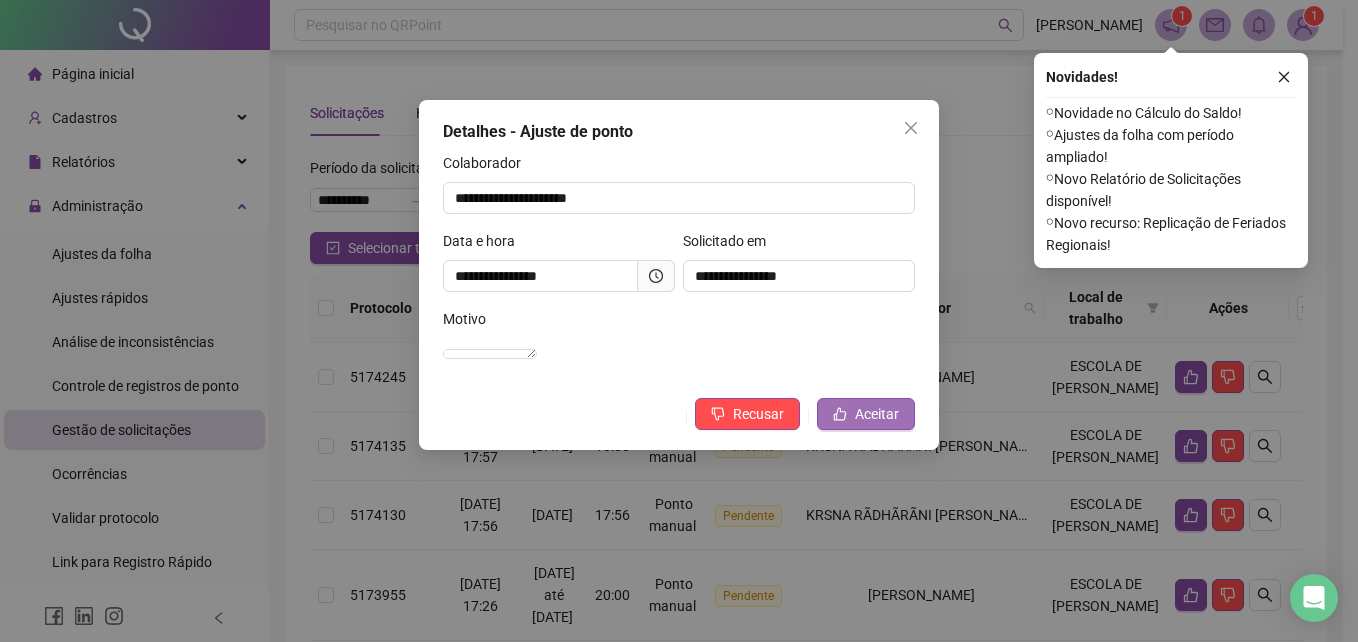 click on "Aceitar" at bounding box center [877, 414] 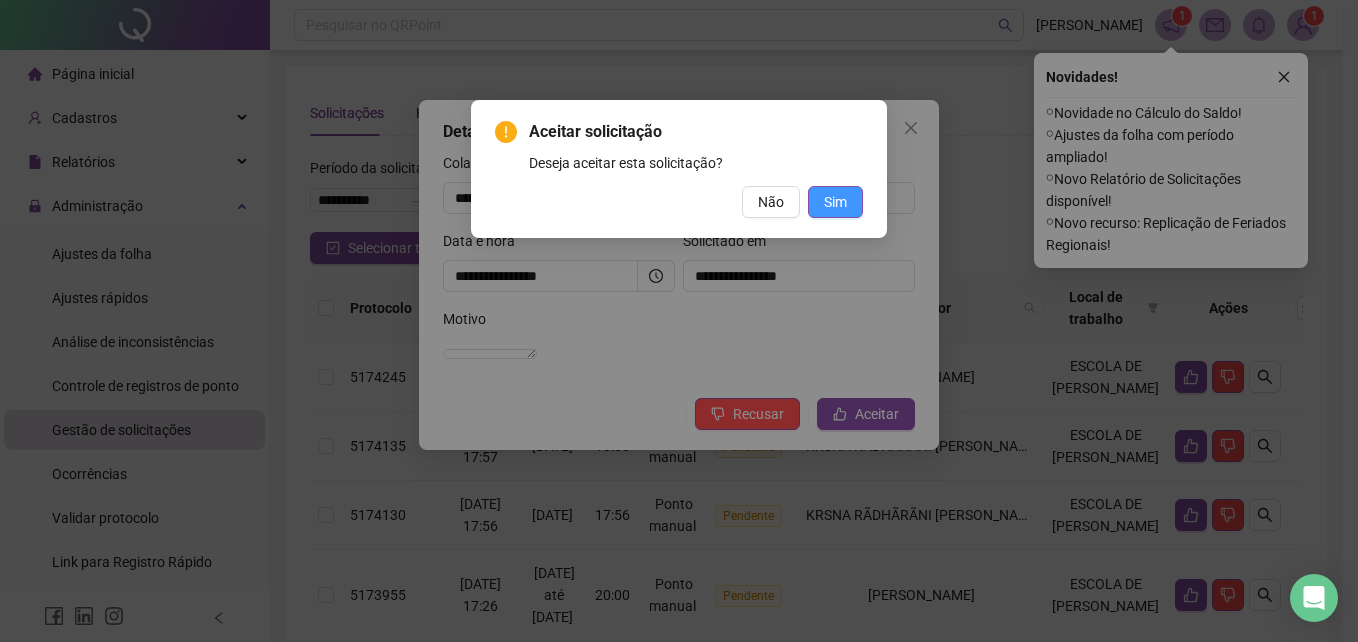 click on "Sim" at bounding box center (835, 202) 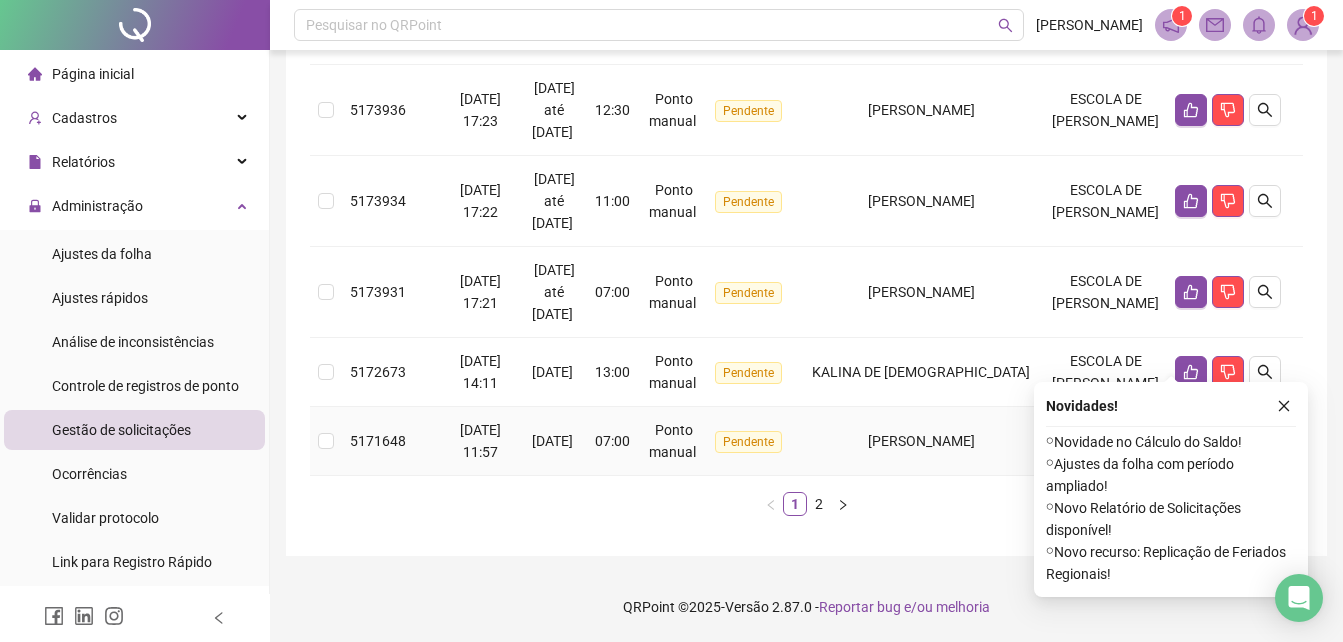 scroll, scrollTop: 1223, scrollLeft: 0, axis: vertical 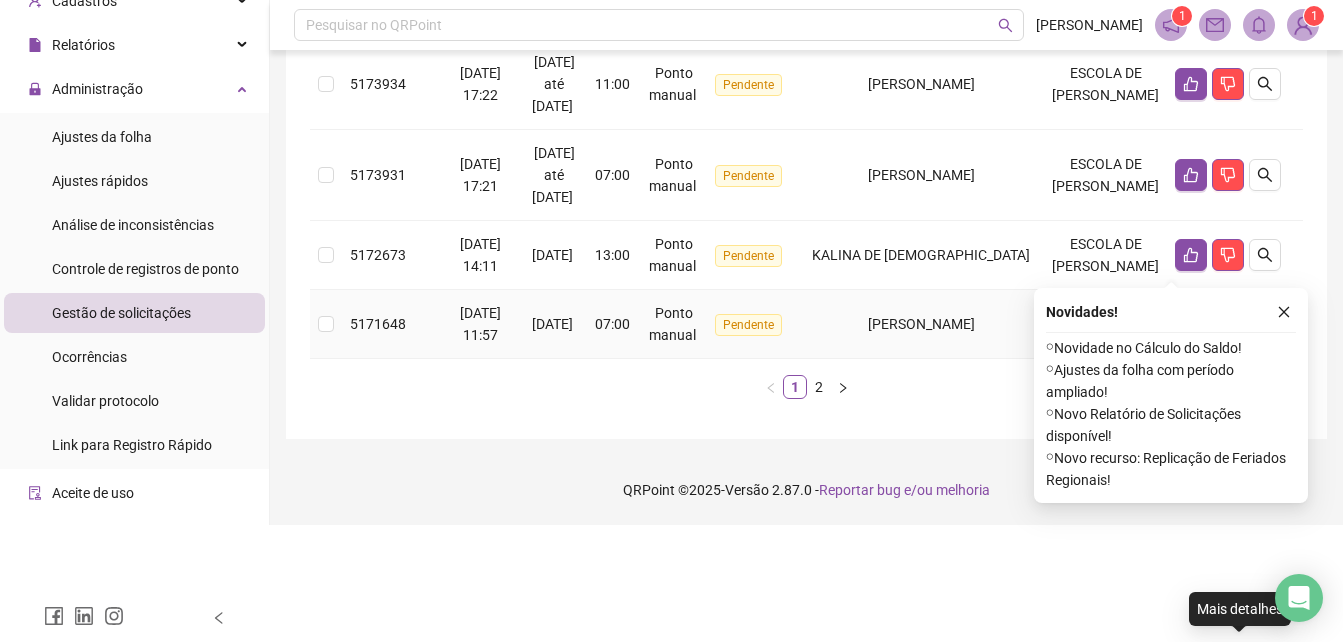 click at bounding box center (1265, 324) 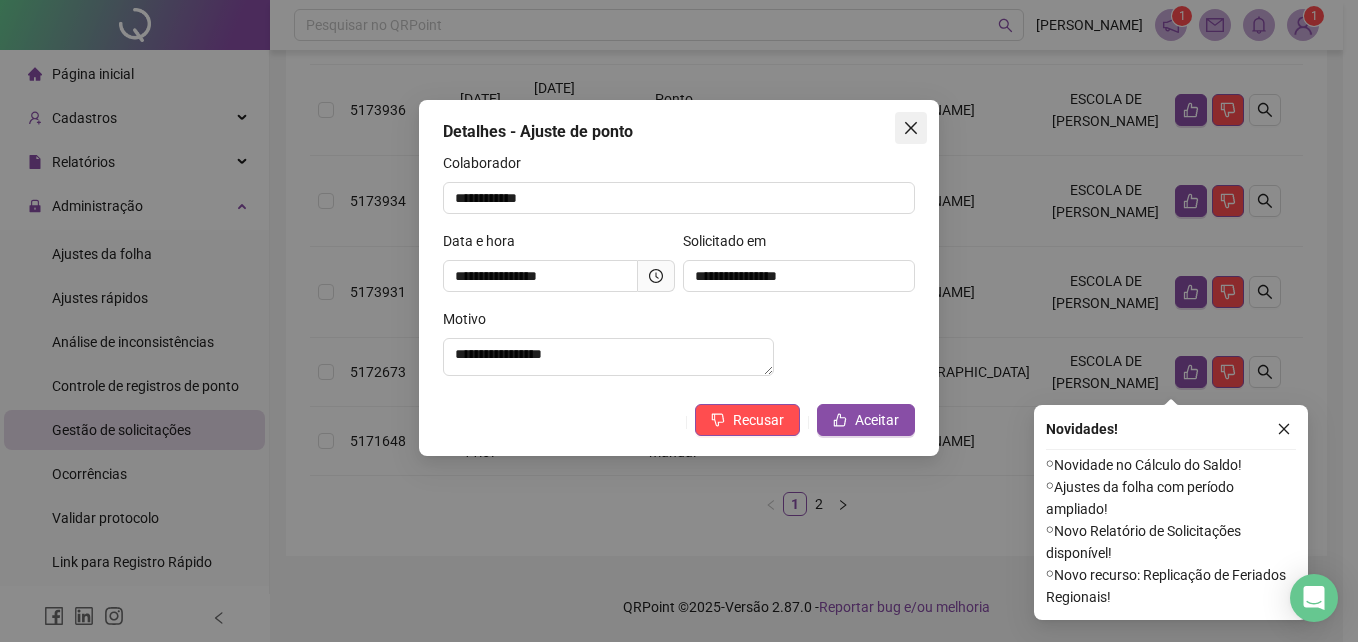 click at bounding box center (911, 128) 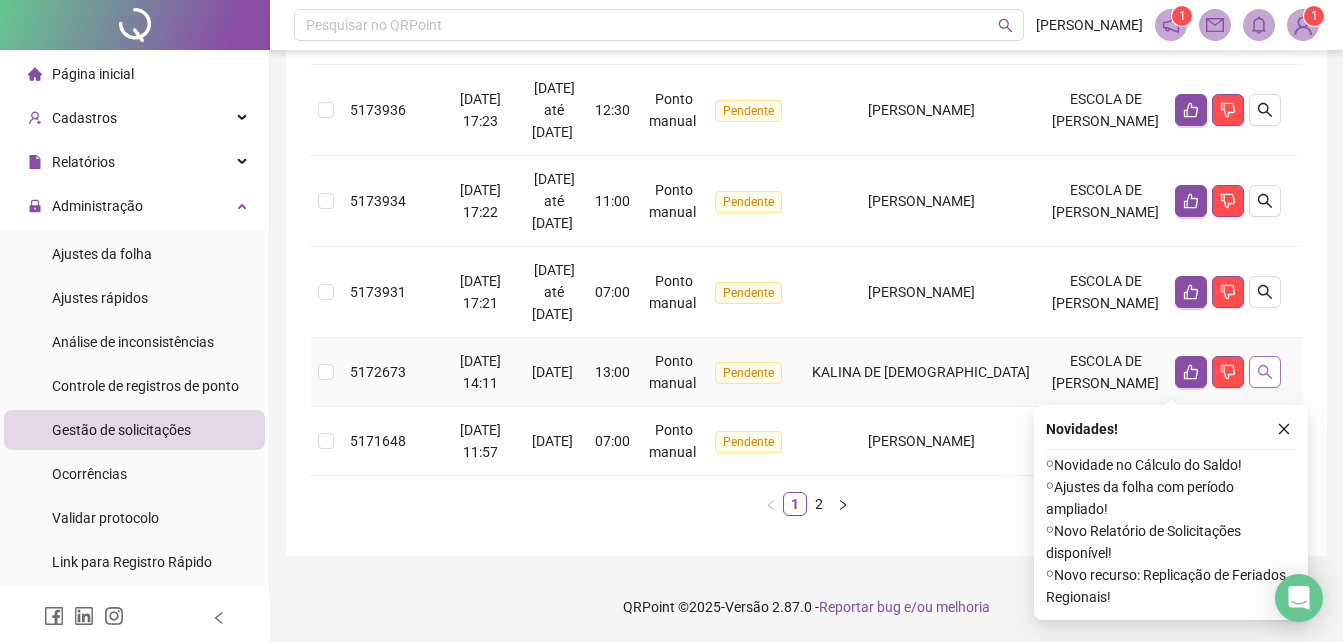 click 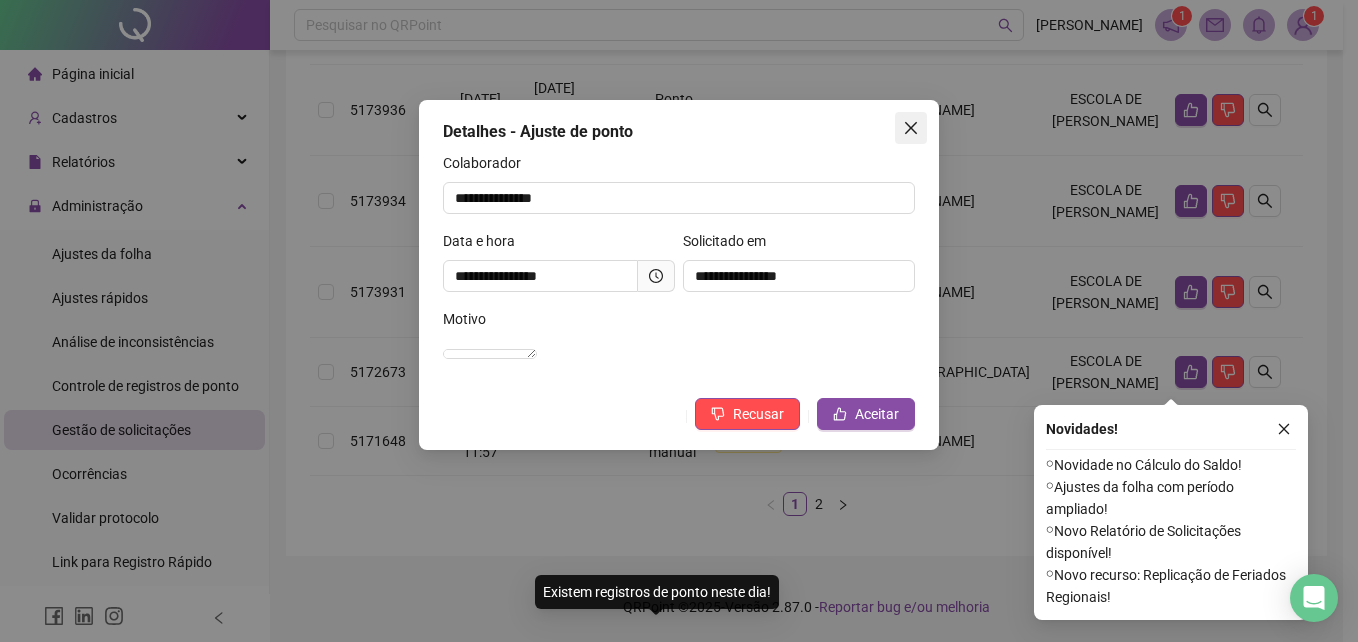 click 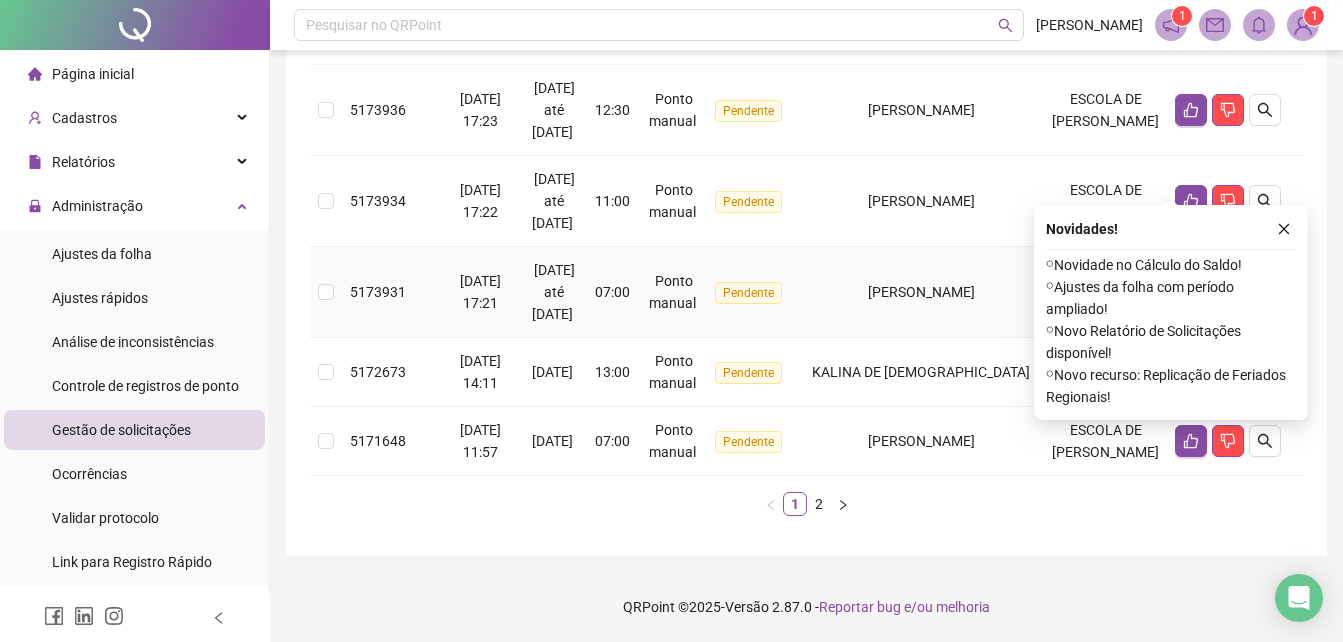 scroll, scrollTop: 923, scrollLeft: 0, axis: vertical 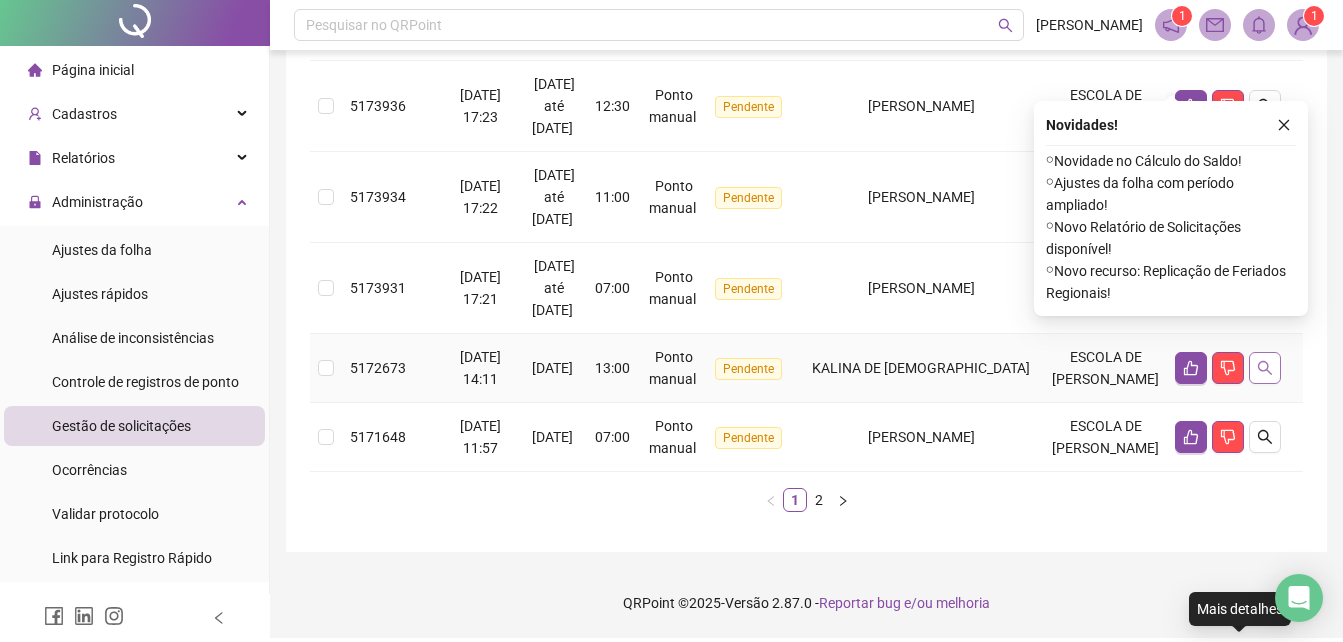 click 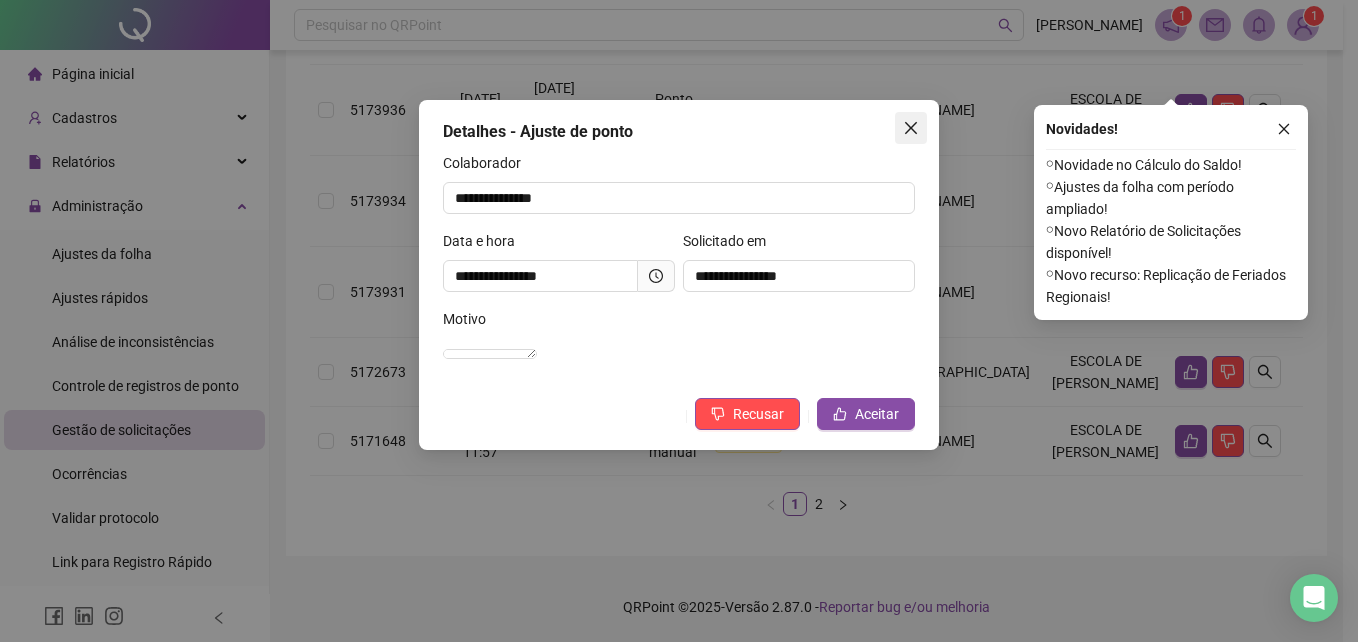 click 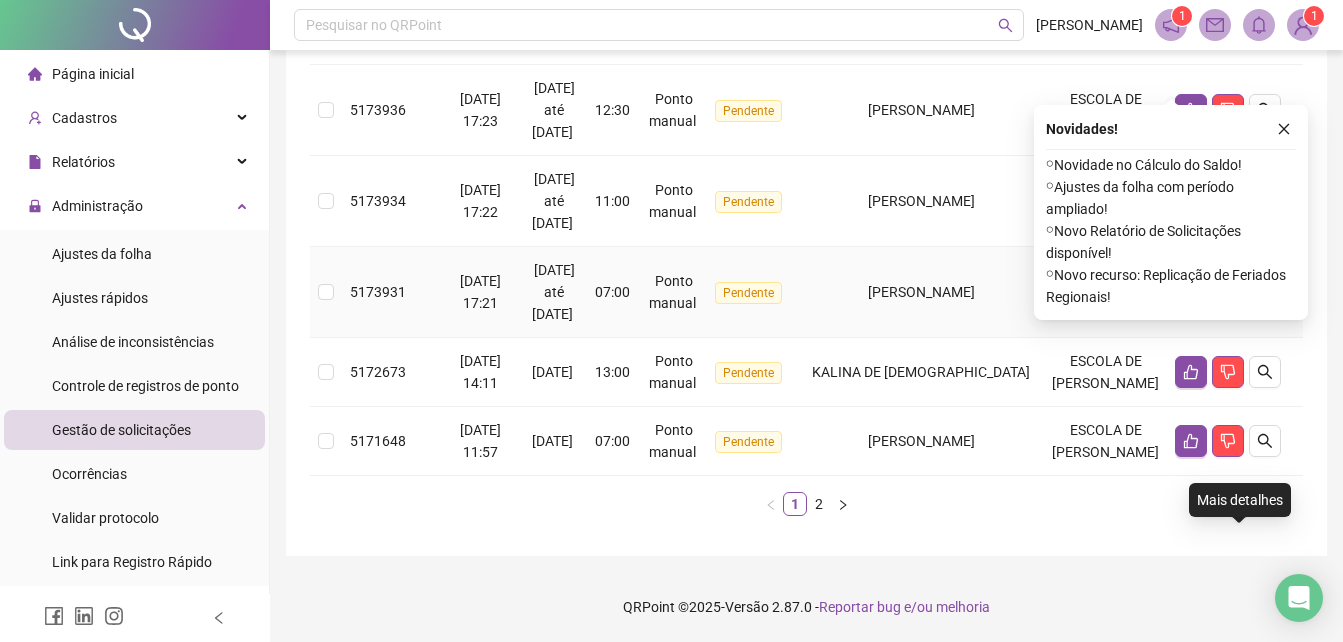 click 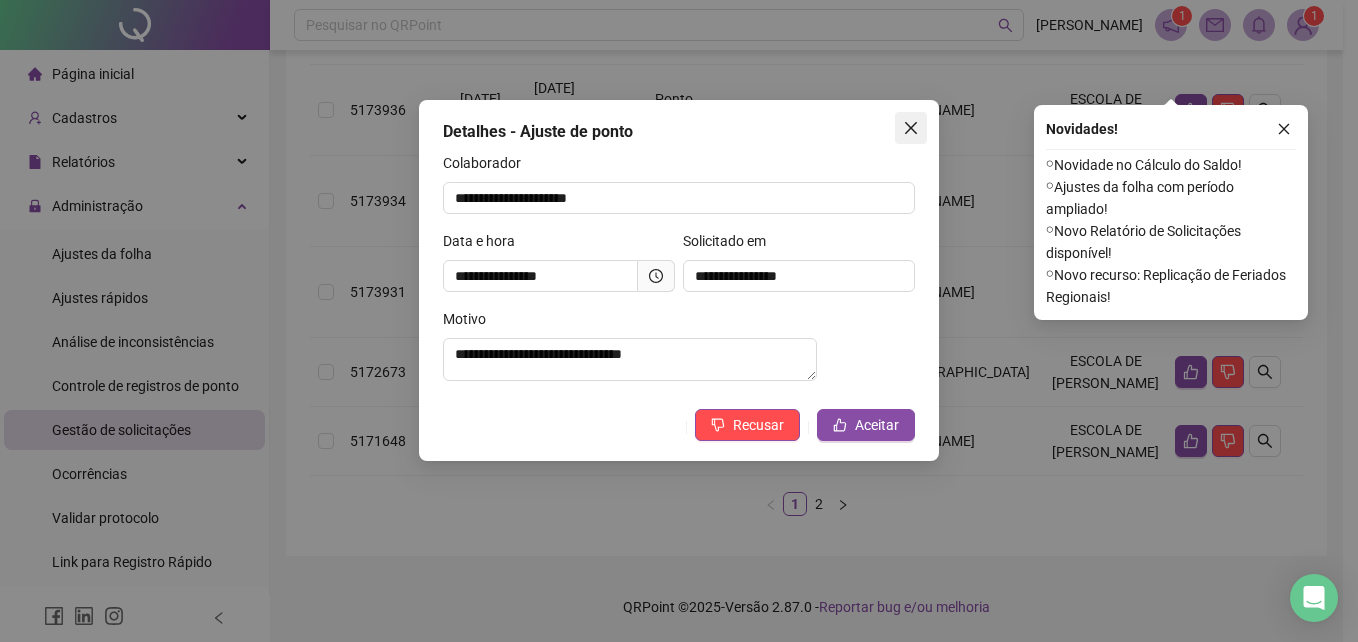 click 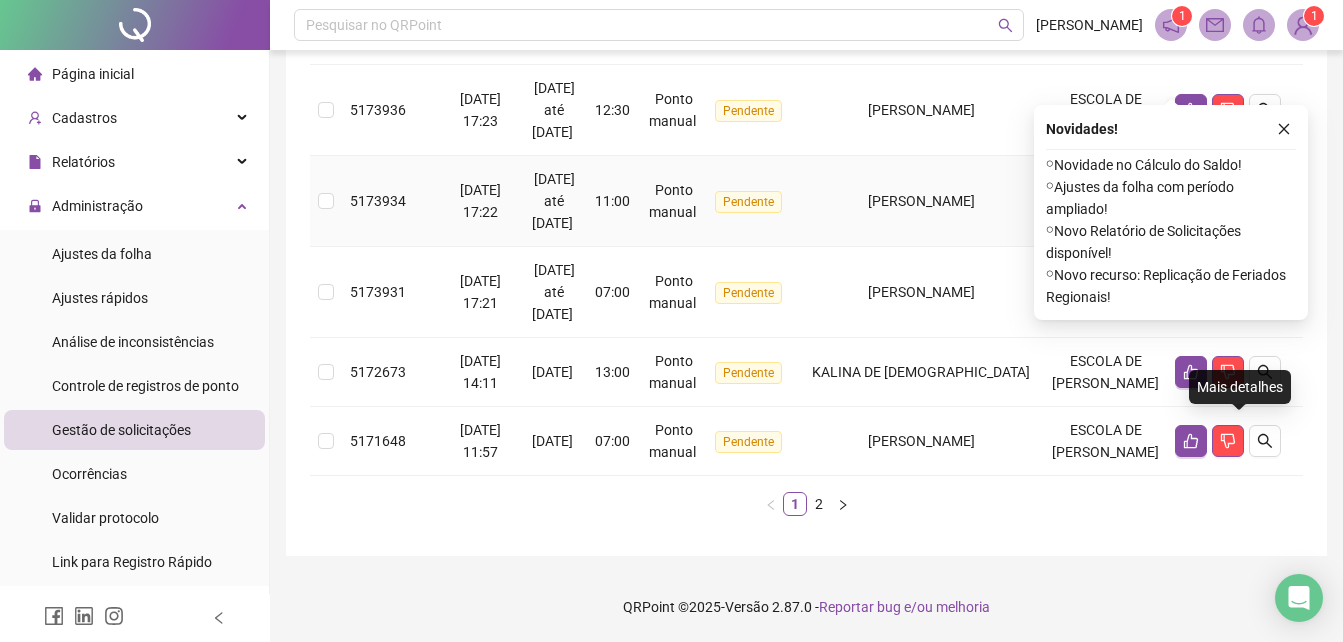 click 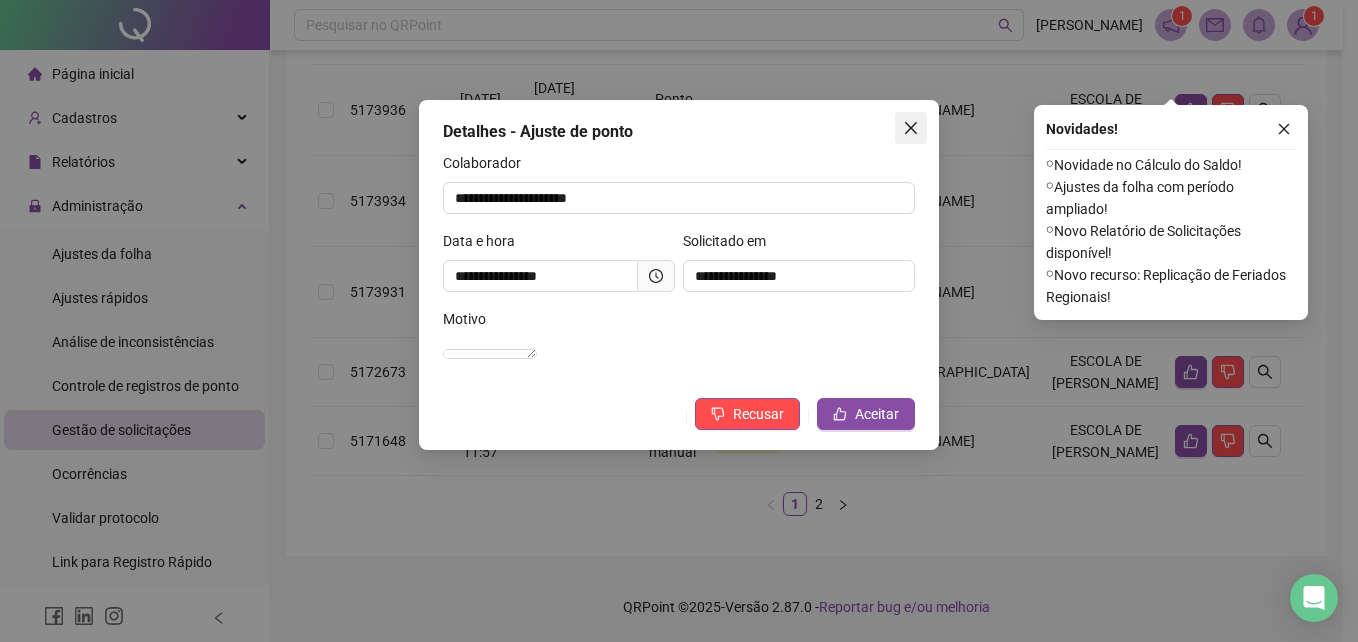 click at bounding box center (911, 128) 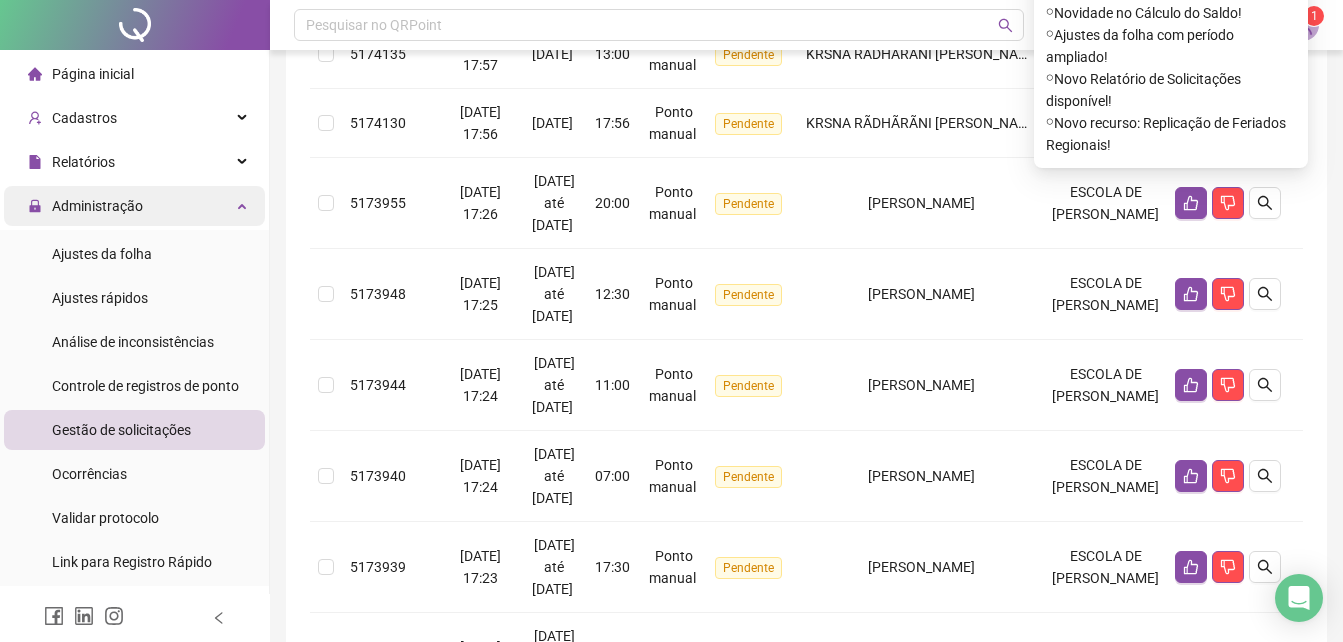 scroll, scrollTop: 123, scrollLeft: 0, axis: vertical 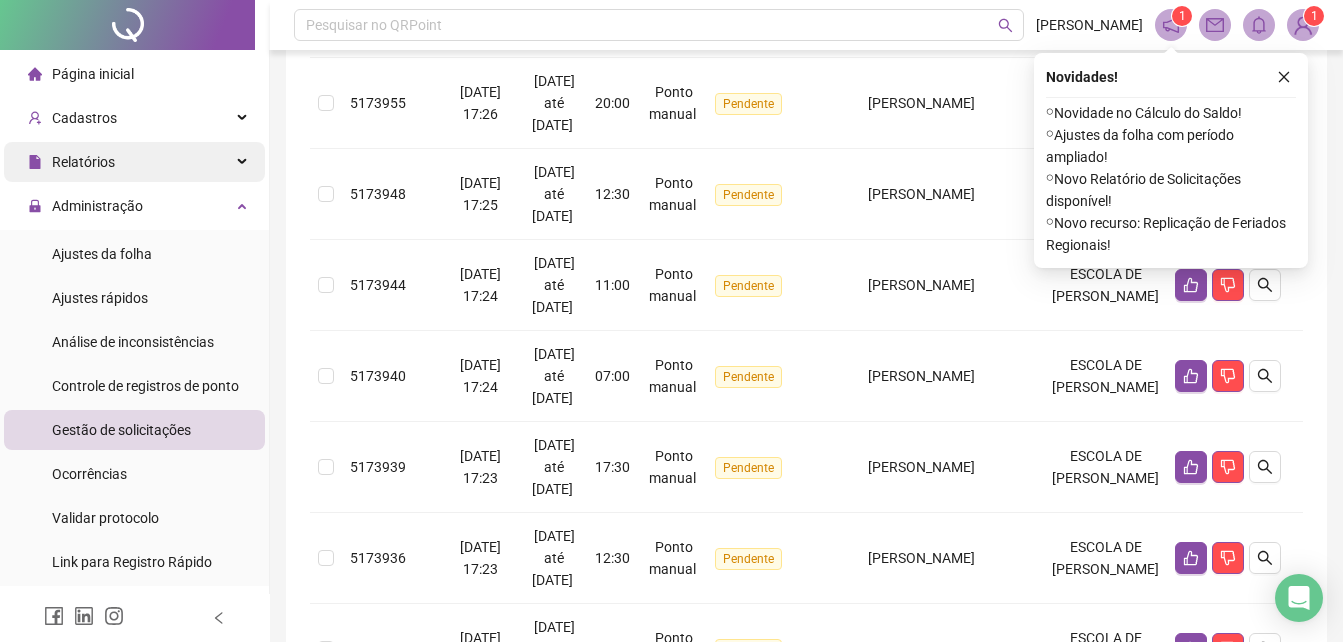click on "Relatórios" at bounding box center [134, 162] 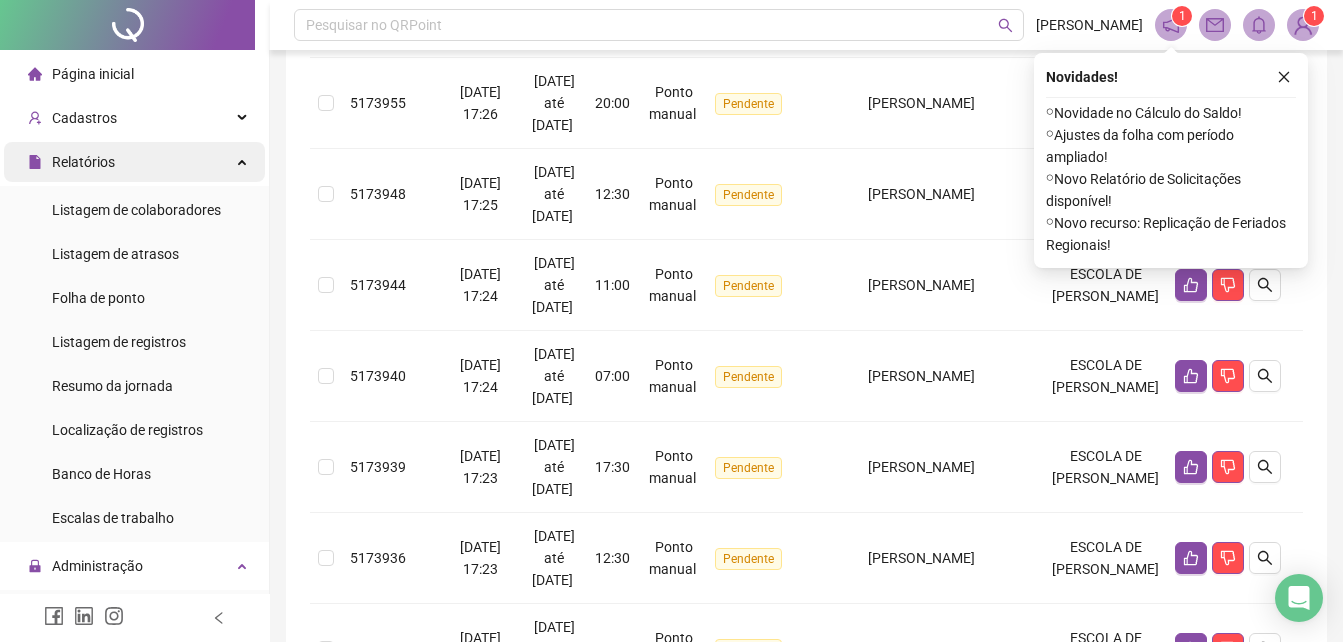 click on "Relatórios" at bounding box center [134, 162] 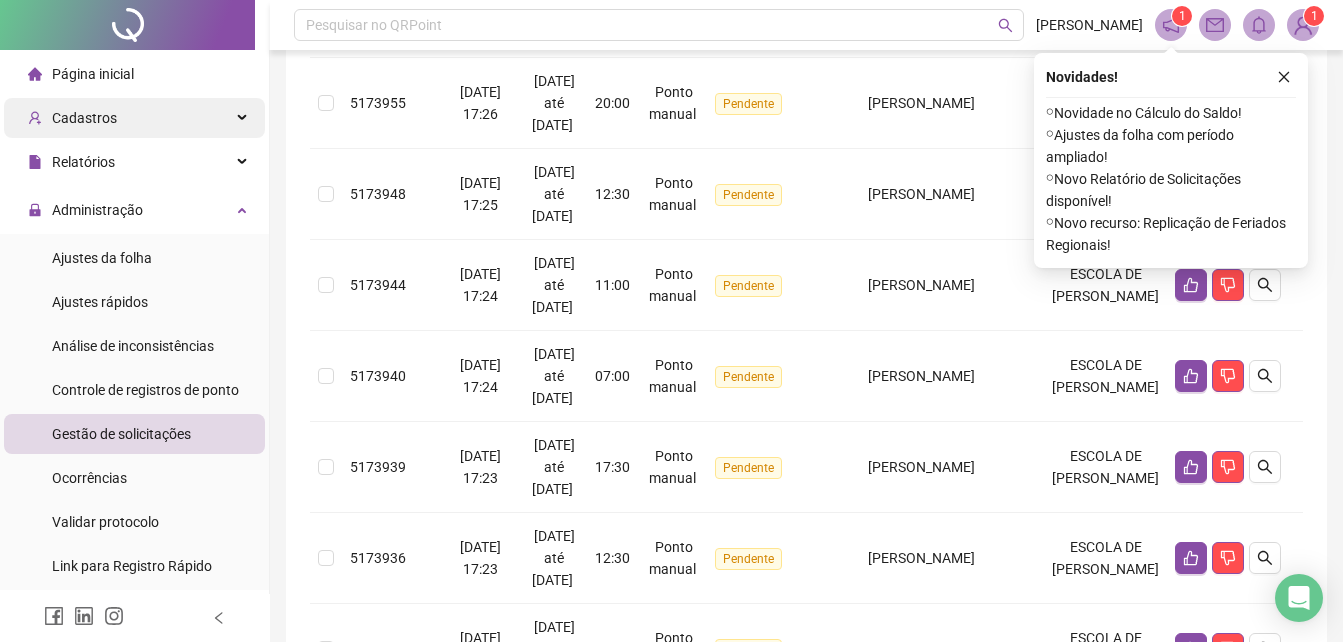 click on "Cadastros" at bounding box center (134, 118) 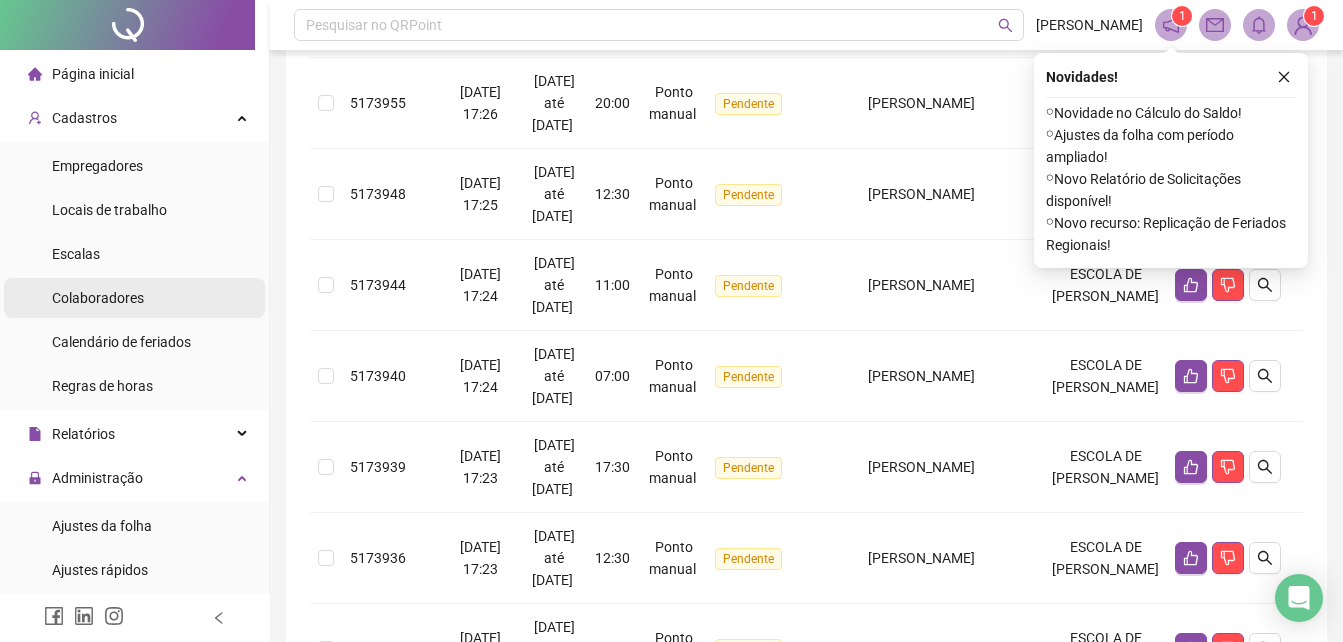 click on "Colaboradores" at bounding box center (134, 298) 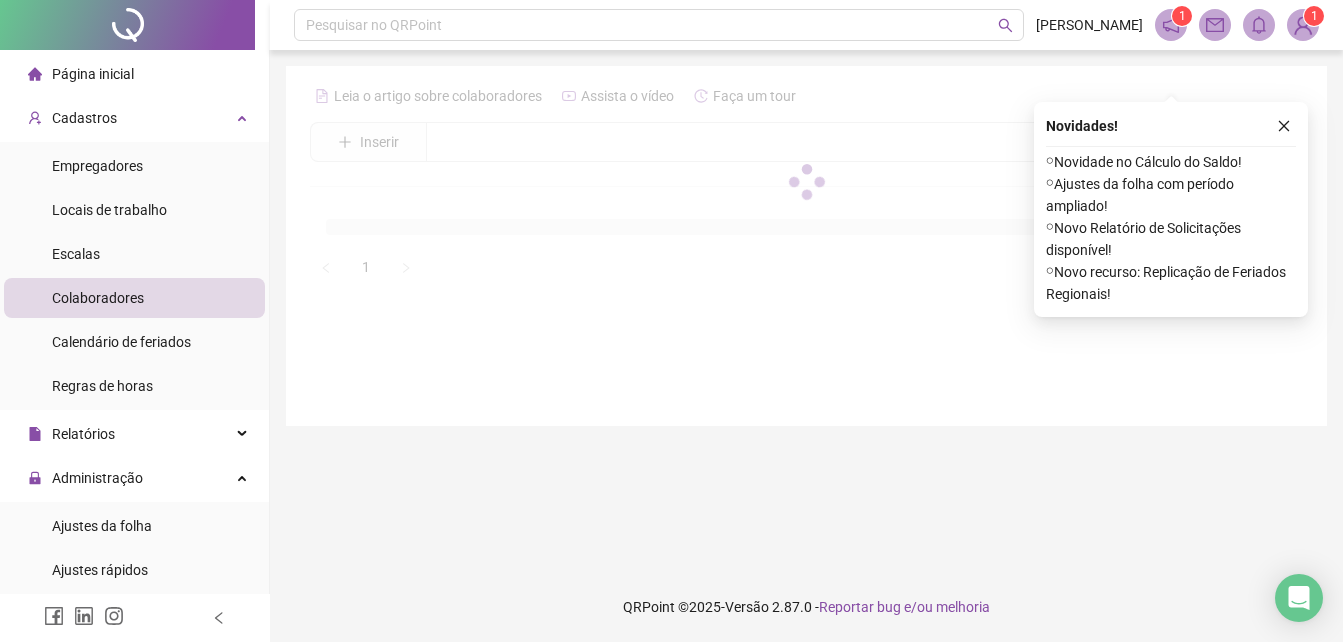 scroll, scrollTop: 0, scrollLeft: 0, axis: both 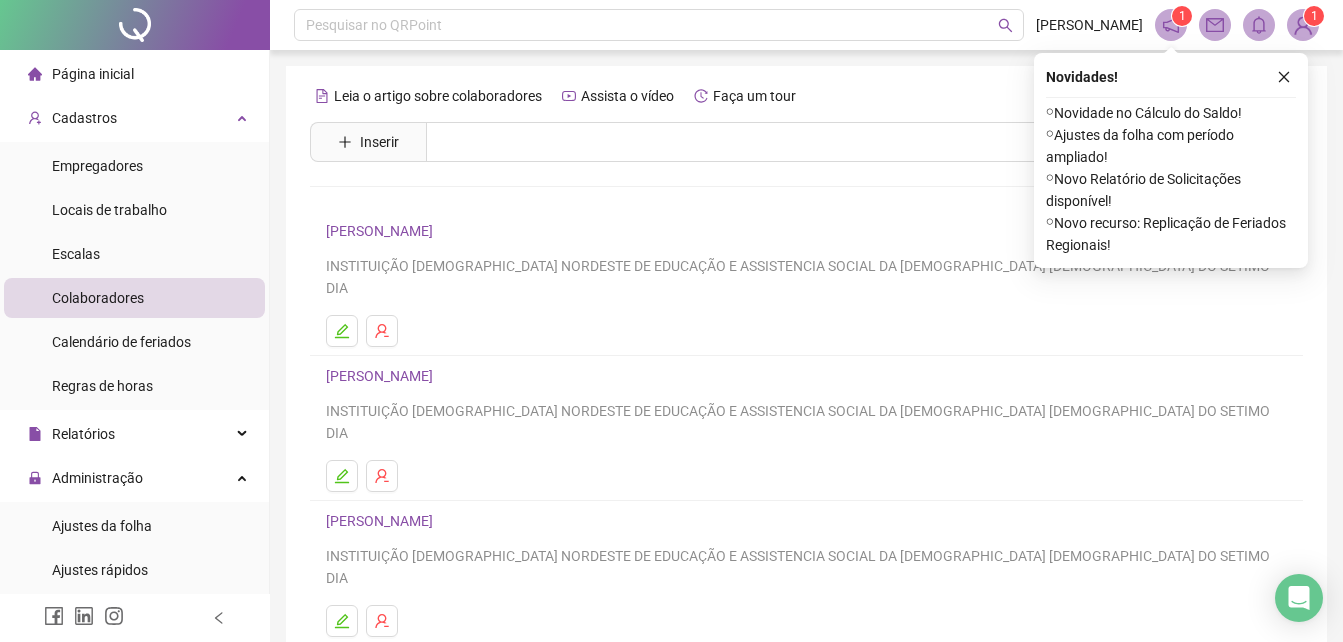 click on "[PERSON_NAME]" at bounding box center [382, 521] 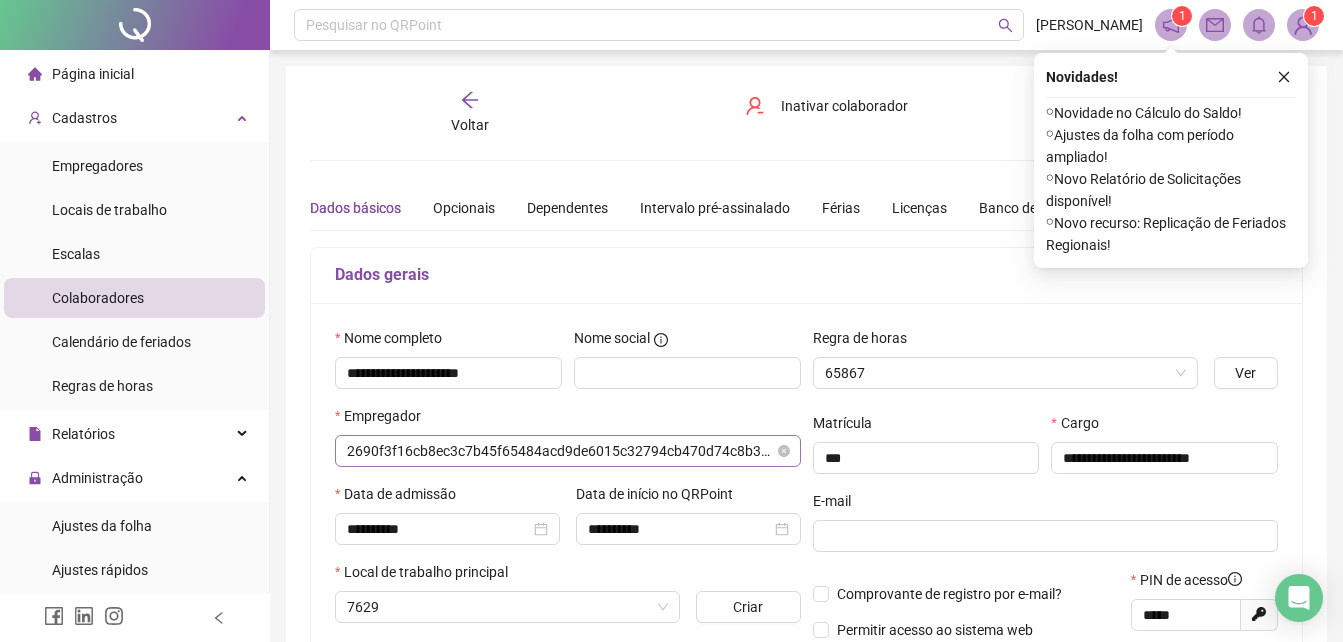 type on "**********" 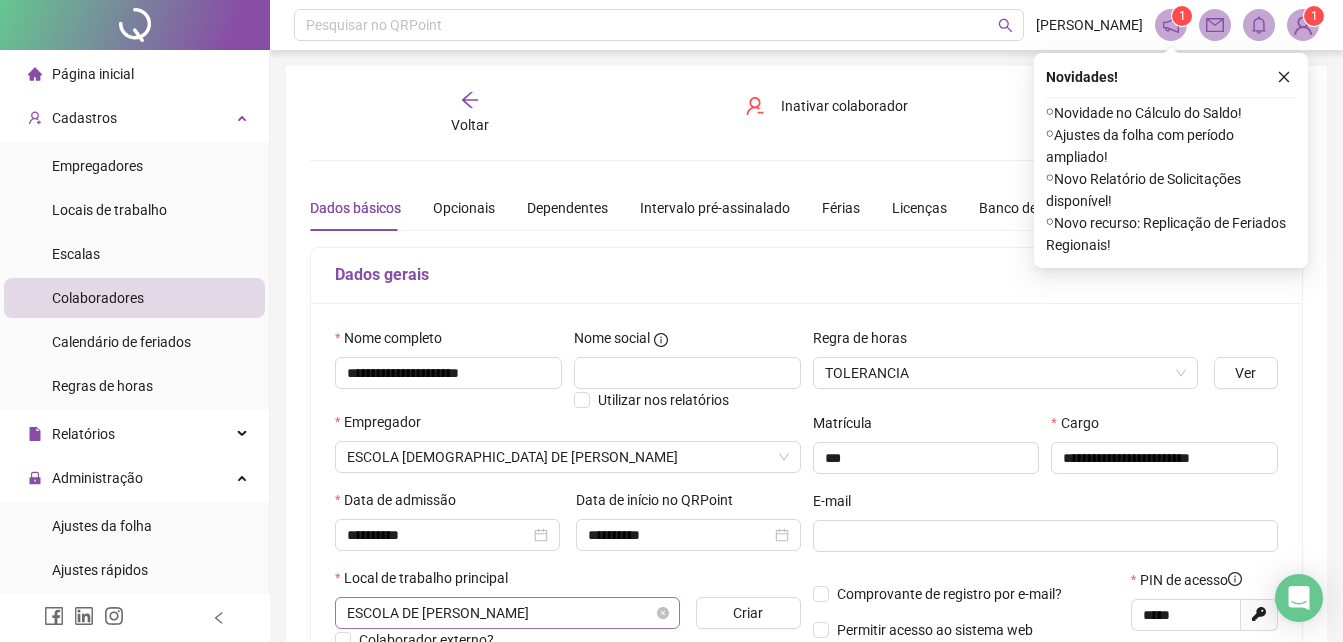 scroll, scrollTop: 100, scrollLeft: 0, axis: vertical 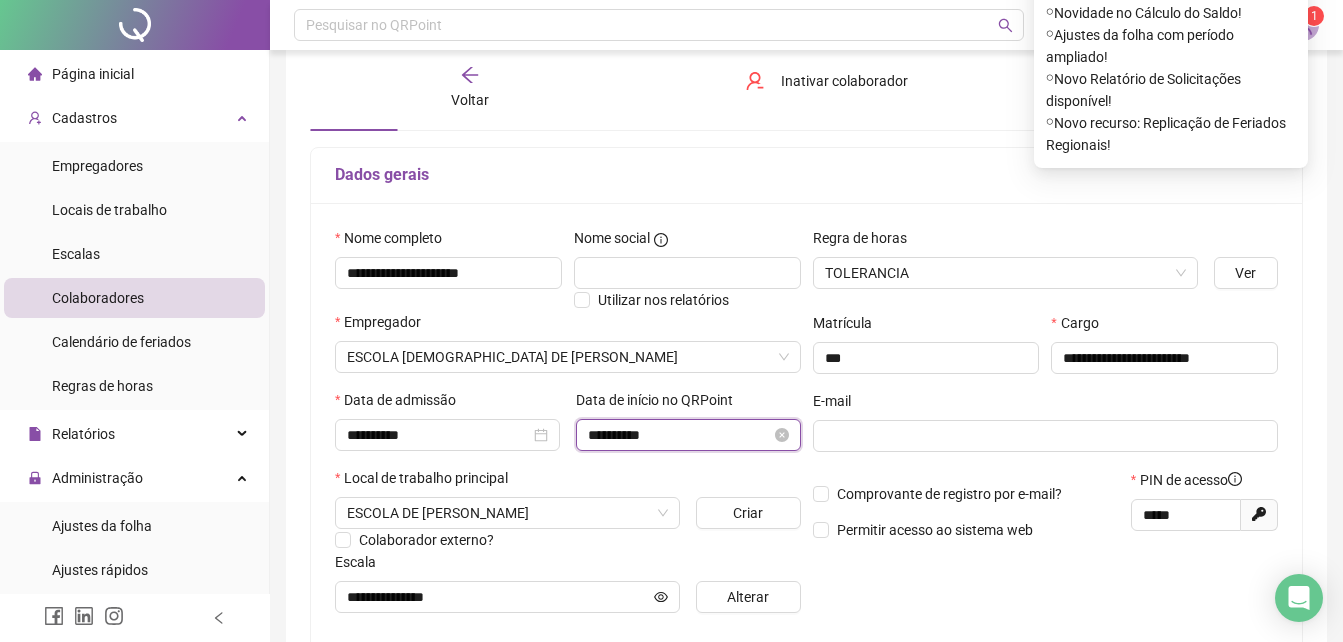 click on "**********" at bounding box center [679, 435] 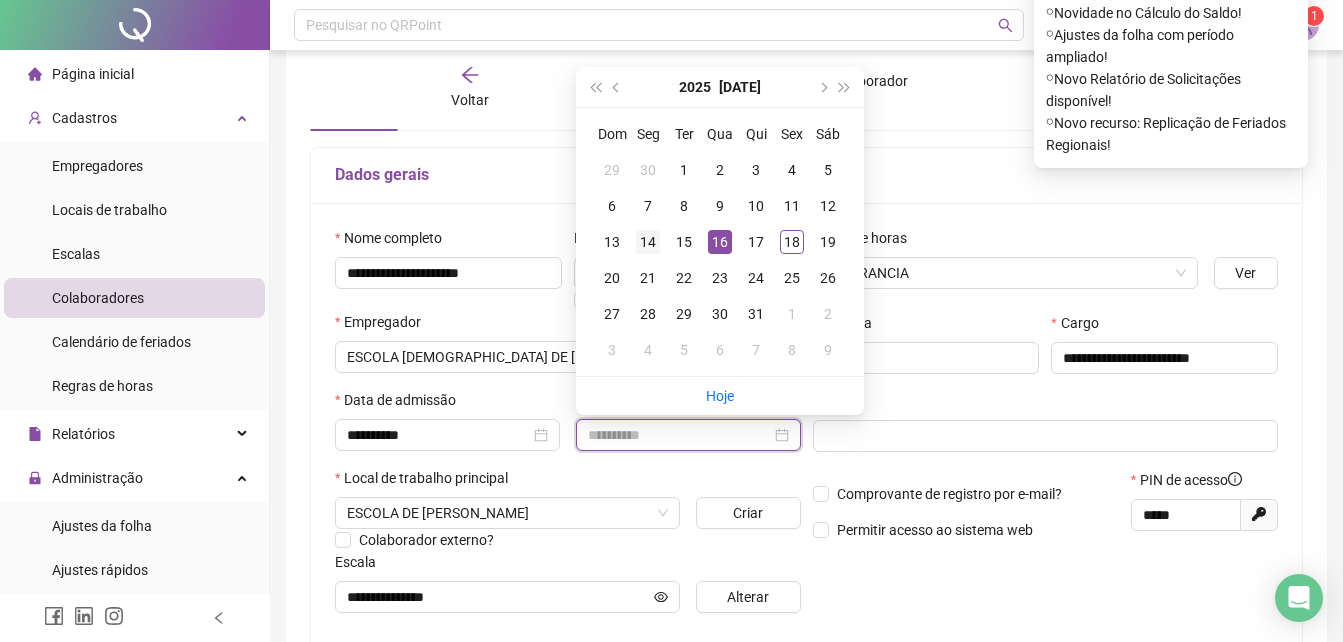 type on "**********" 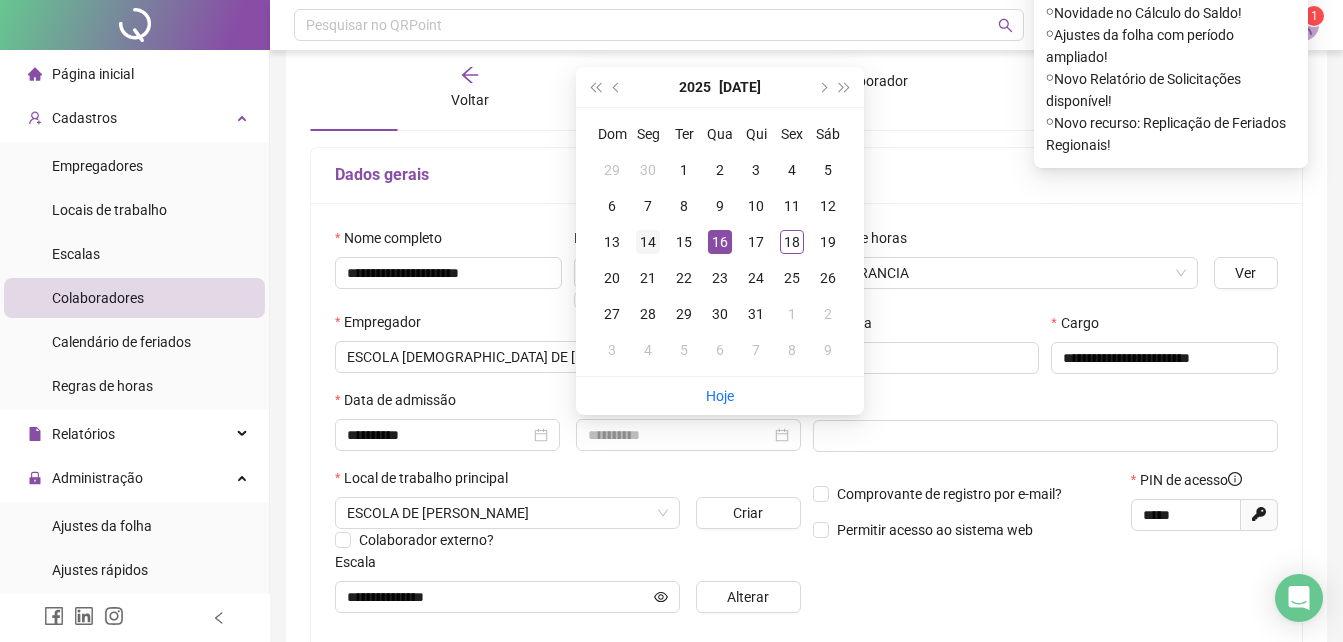 click on "14" at bounding box center [648, 242] 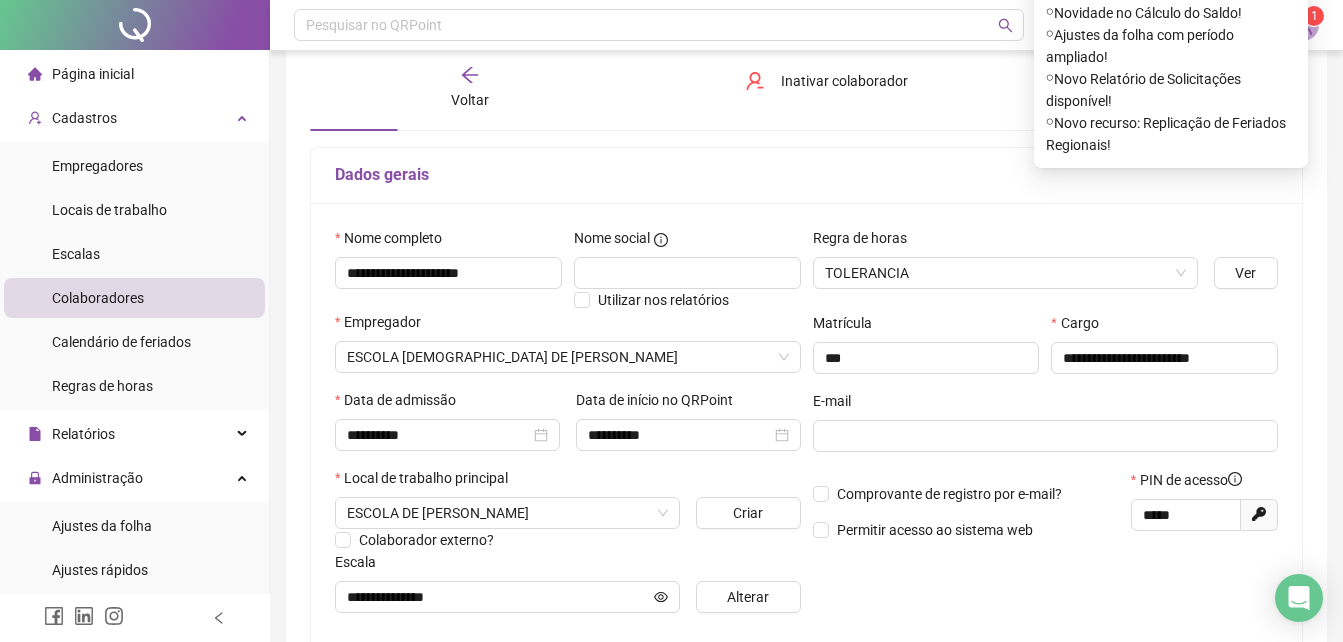 click on "**********" at bounding box center (806, 428) 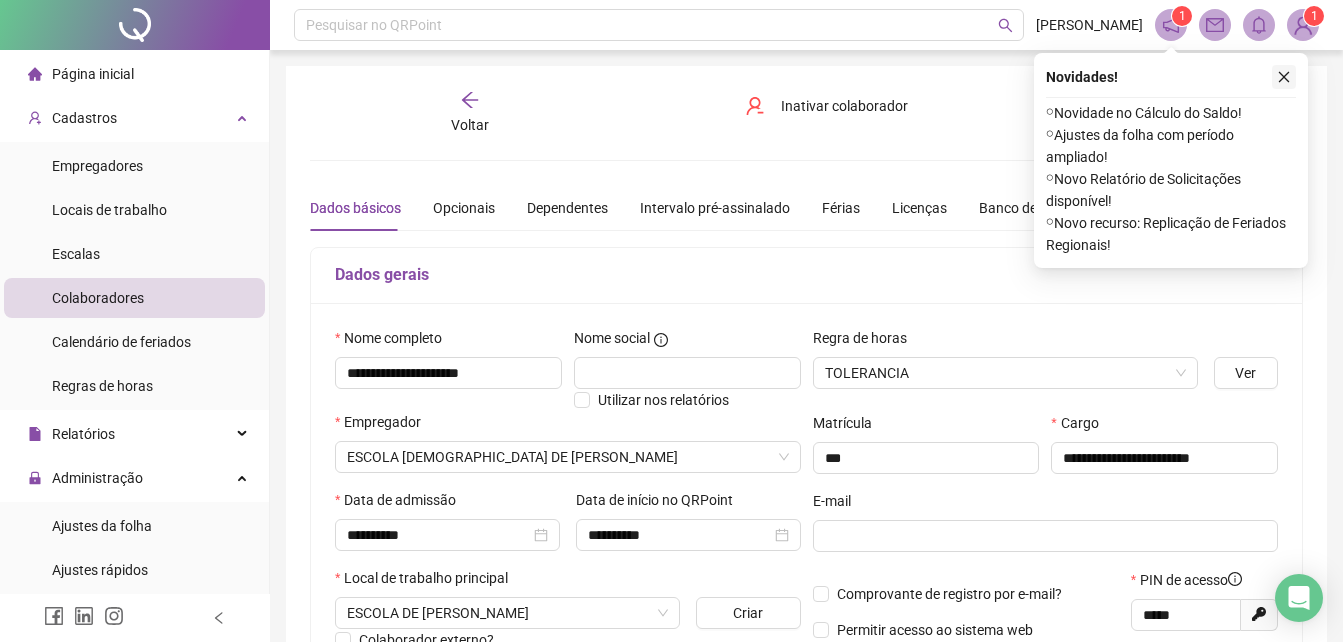 click 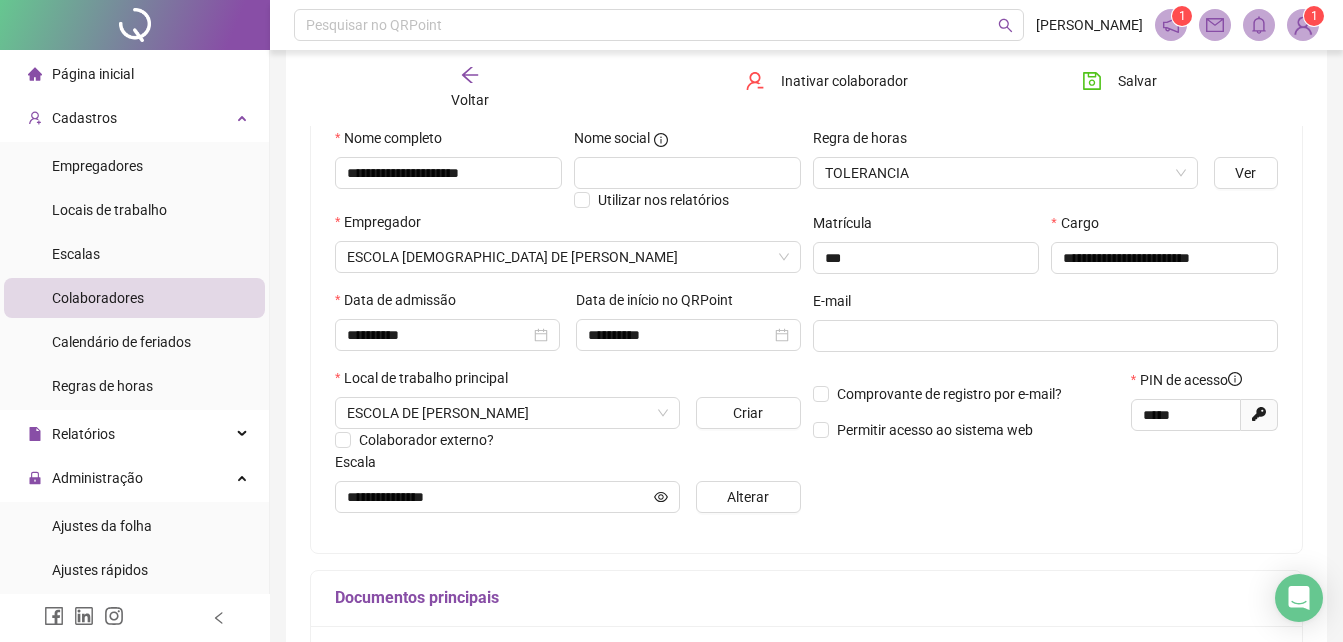 scroll, scrollTop: 0, scrollLeft: 0, axis: both 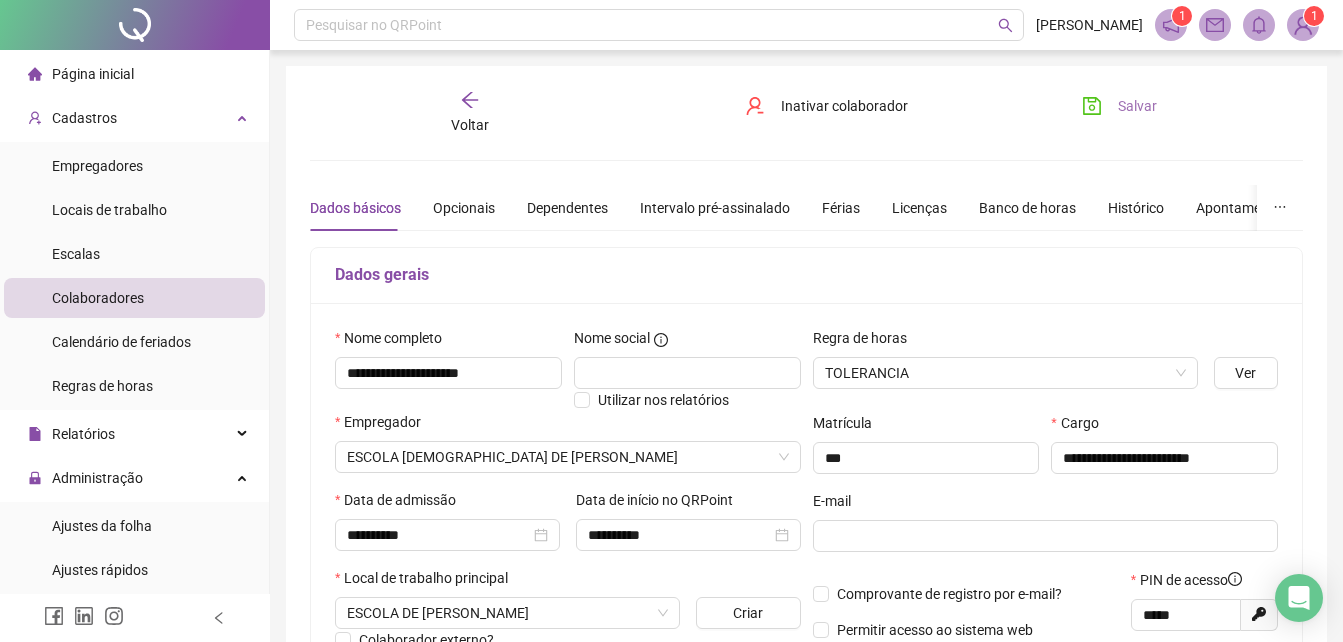 click 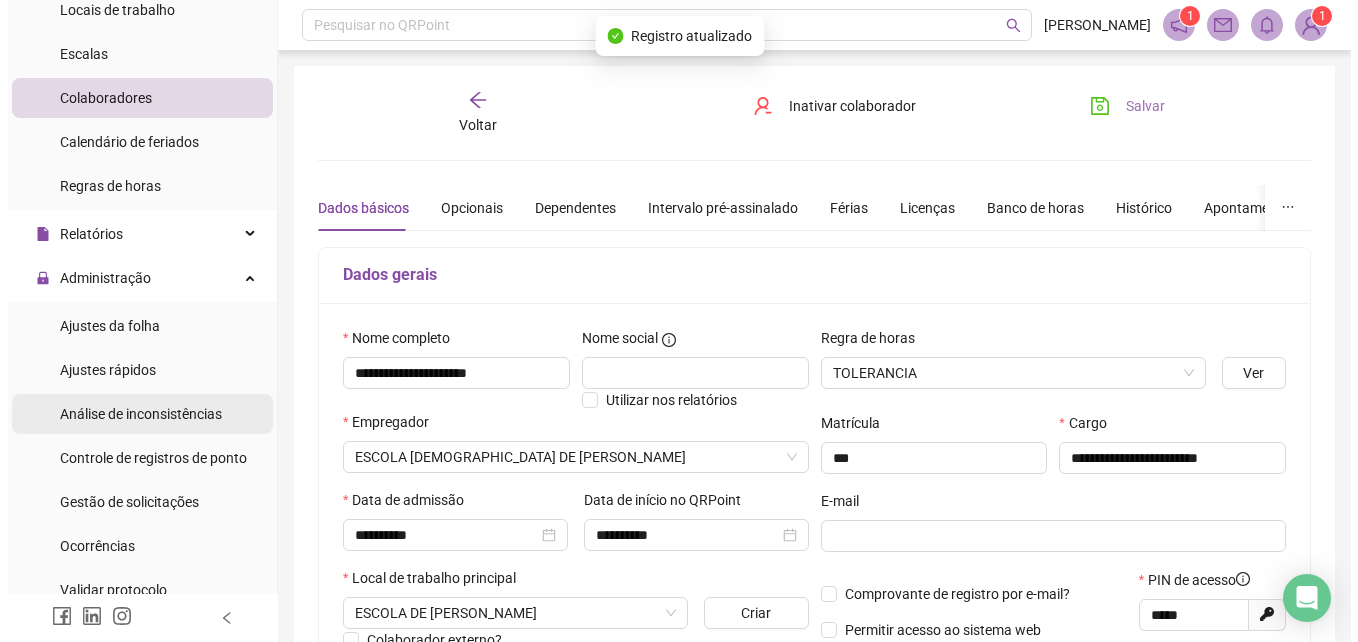 scroll, scrollTop: 300, scrollLeft: 0, axis: vertical 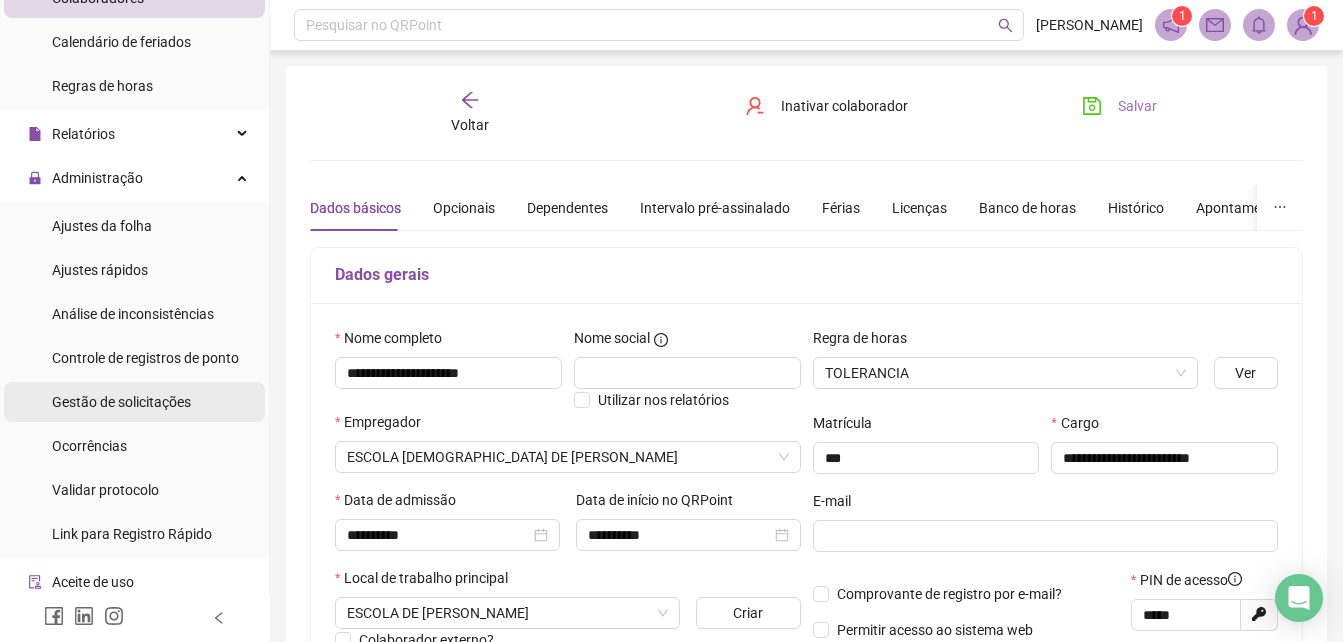 click on "Gestão de solicitações" at bounding box center [121, 402] 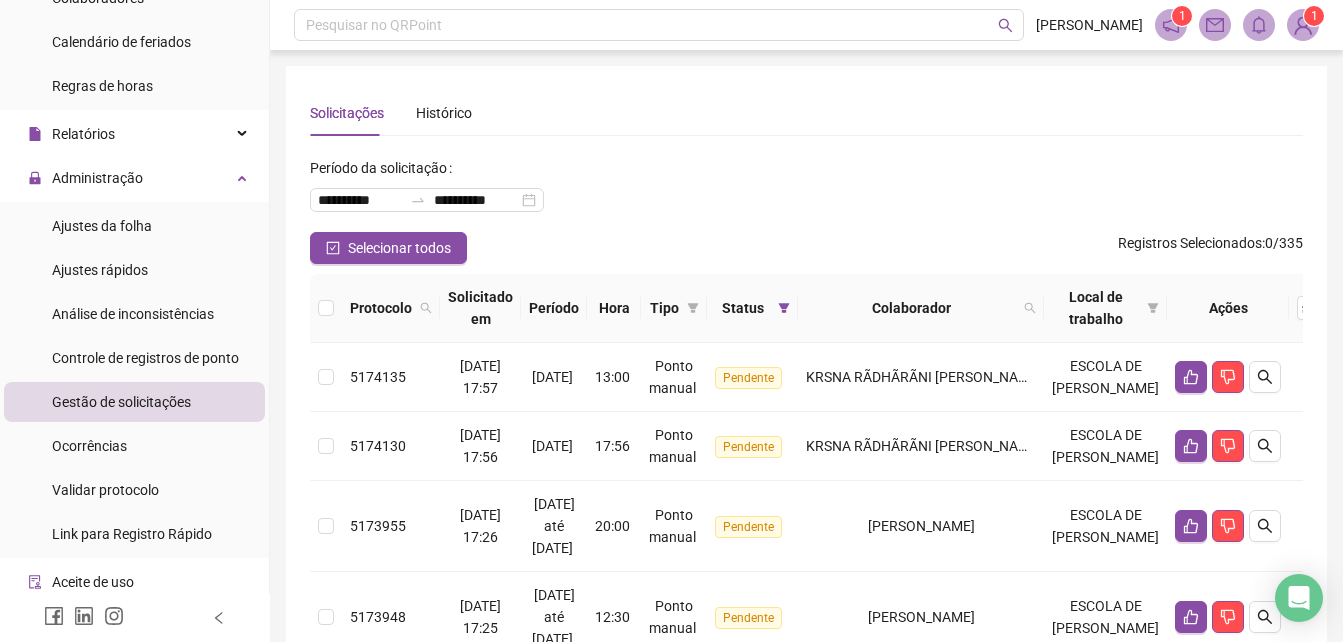 click at bounding box center (326, 308) 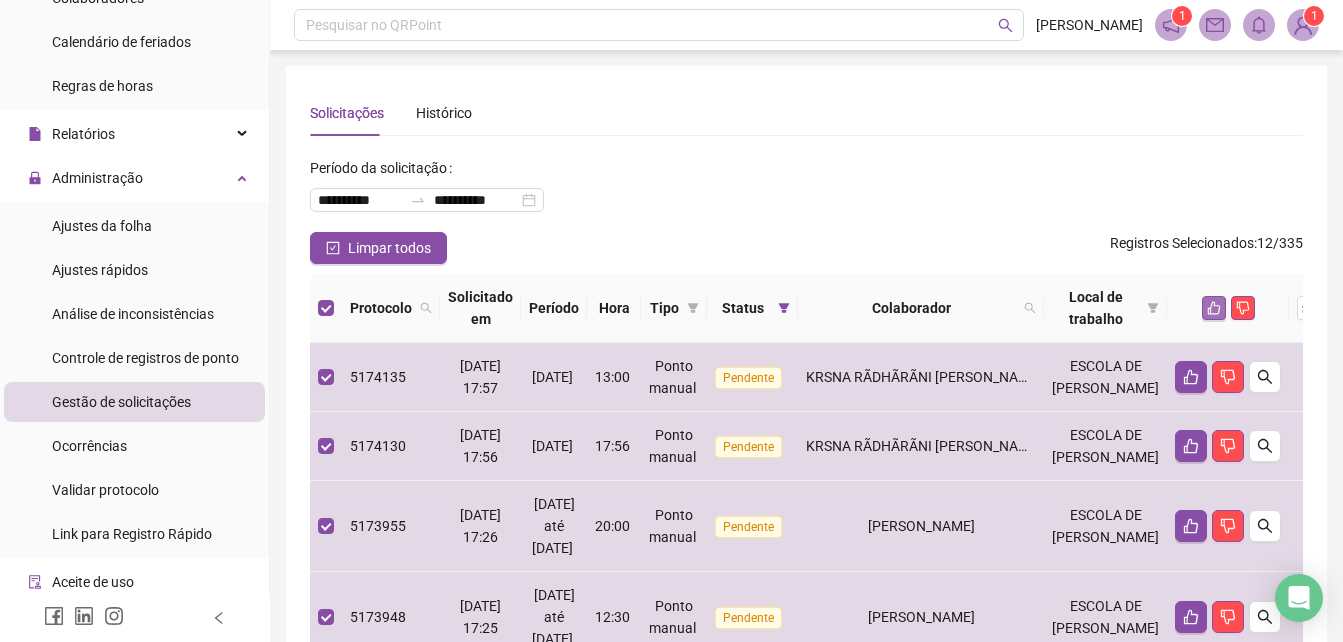 click 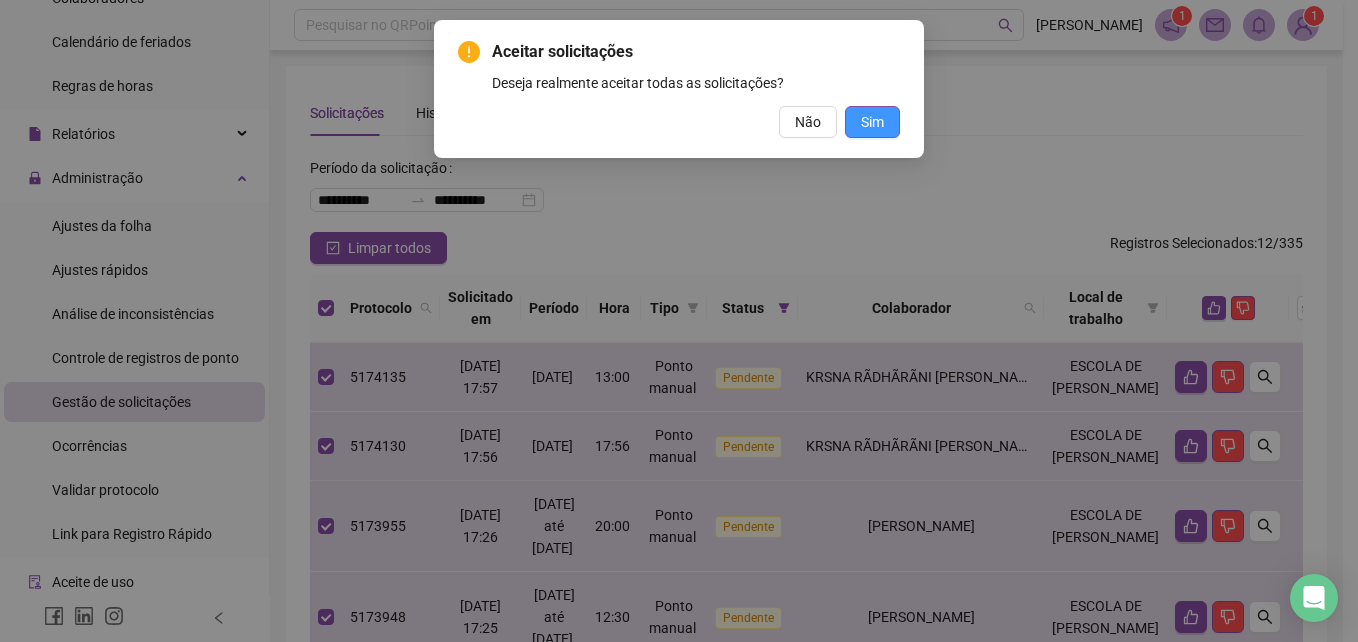 click on "Sim" at bounding box center [872, 122] 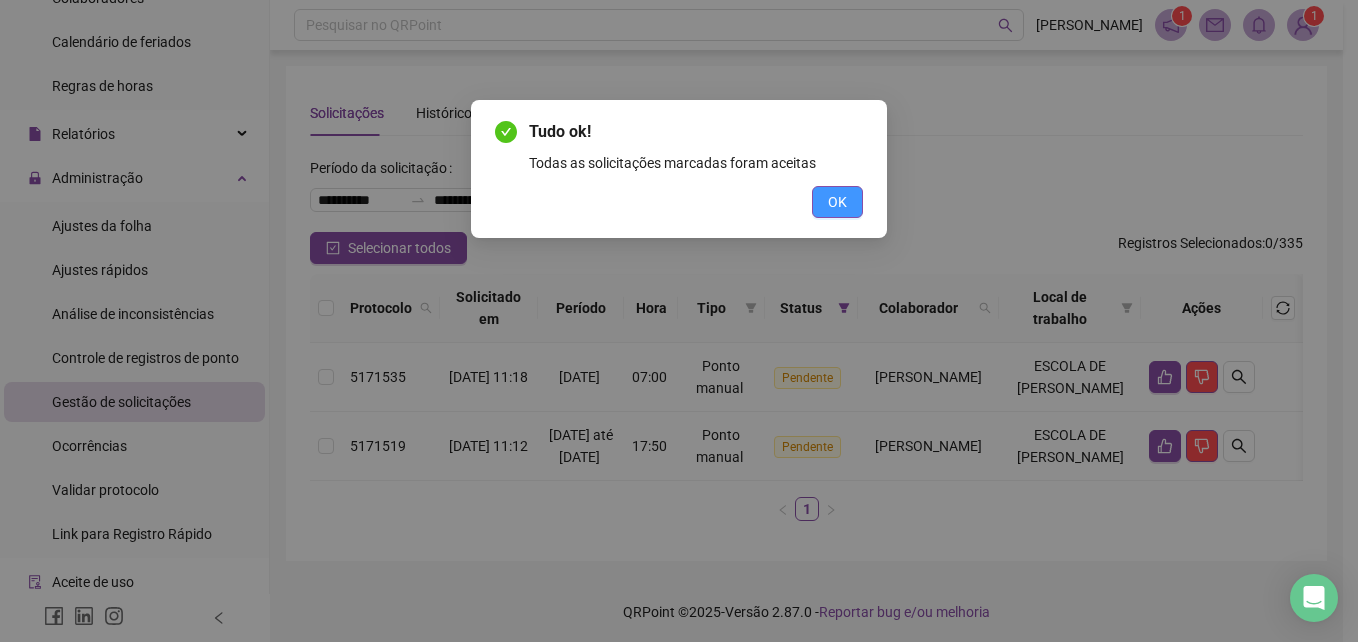 click on "OK" at bounding box center (837, 202) 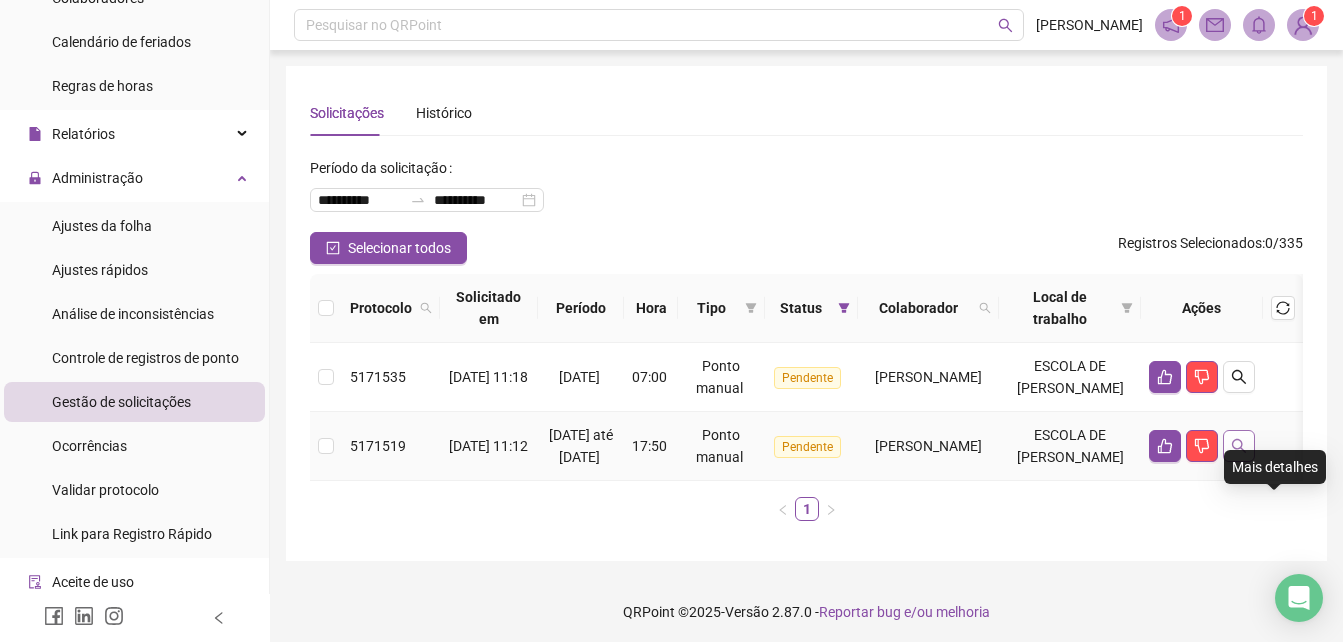 click 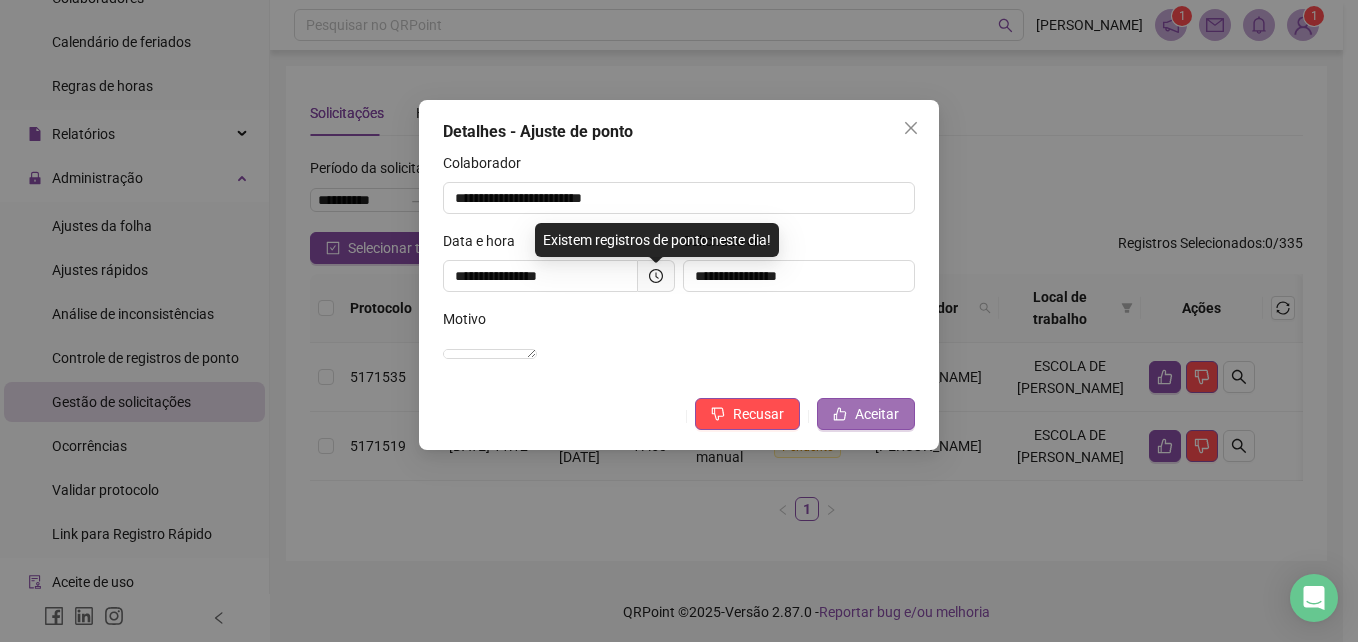 click on "Aceitar" at bounding box center (877, 414) 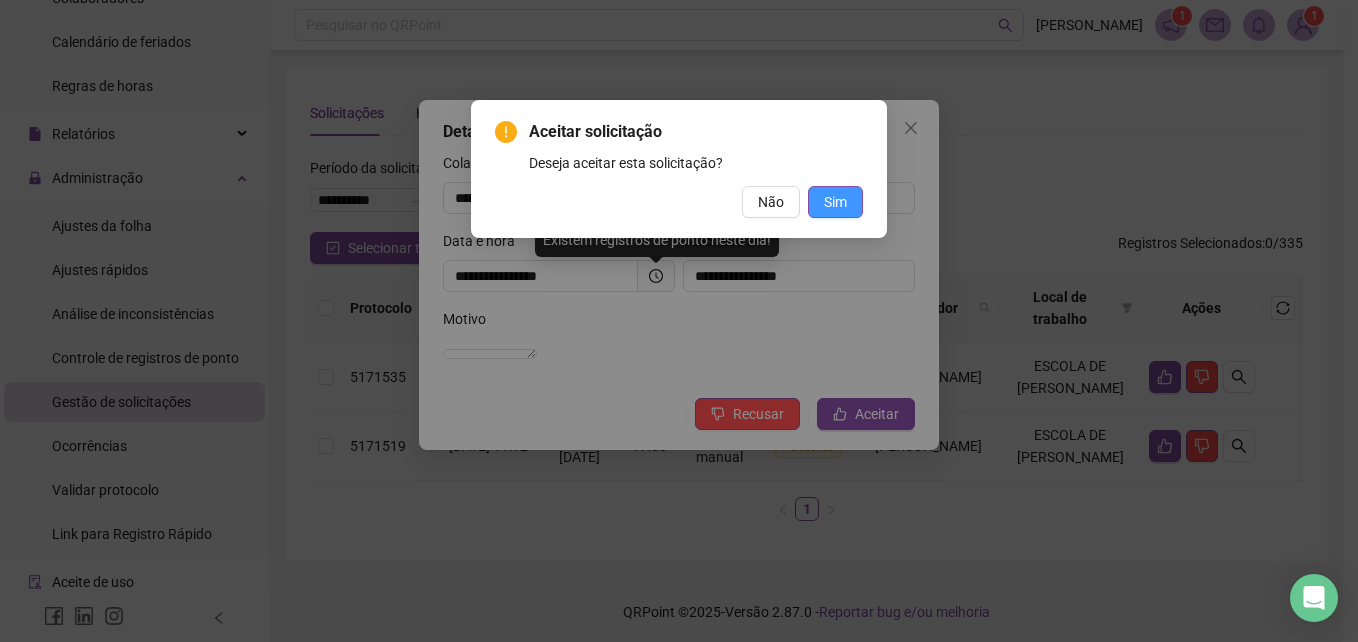 click on "Sim" at bounding box center [835, 202] 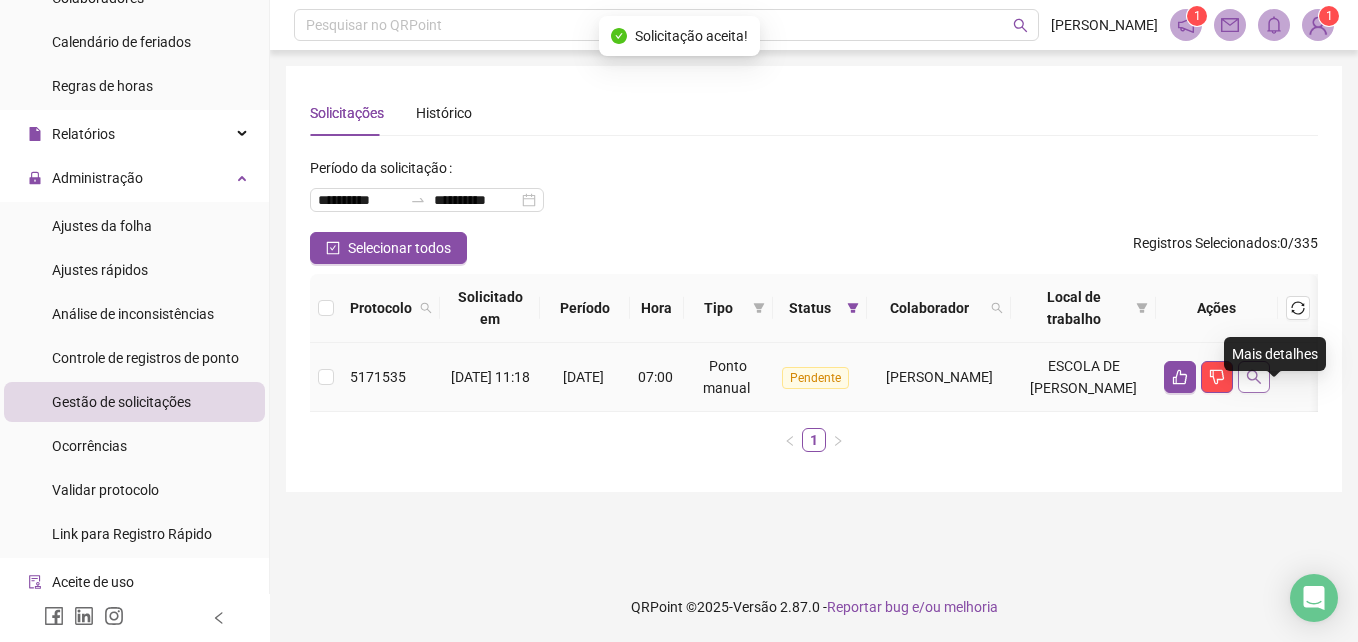 click 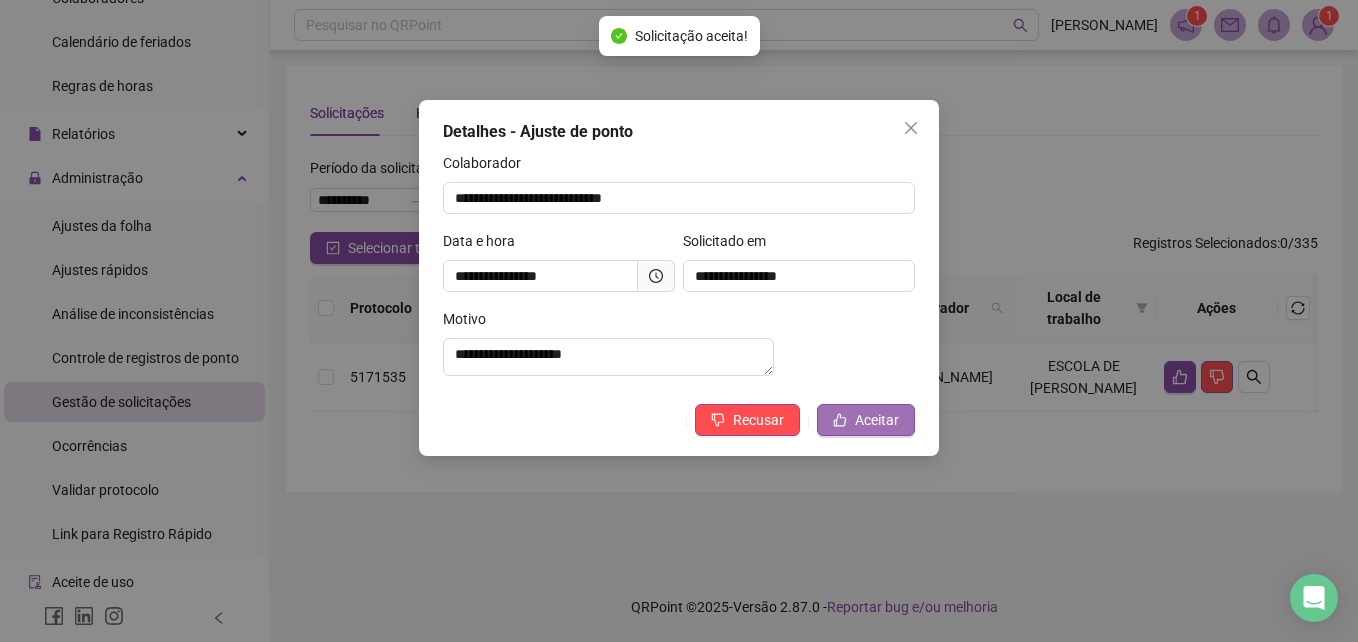 click on "Aceitar" at bounding box center [866, 420] 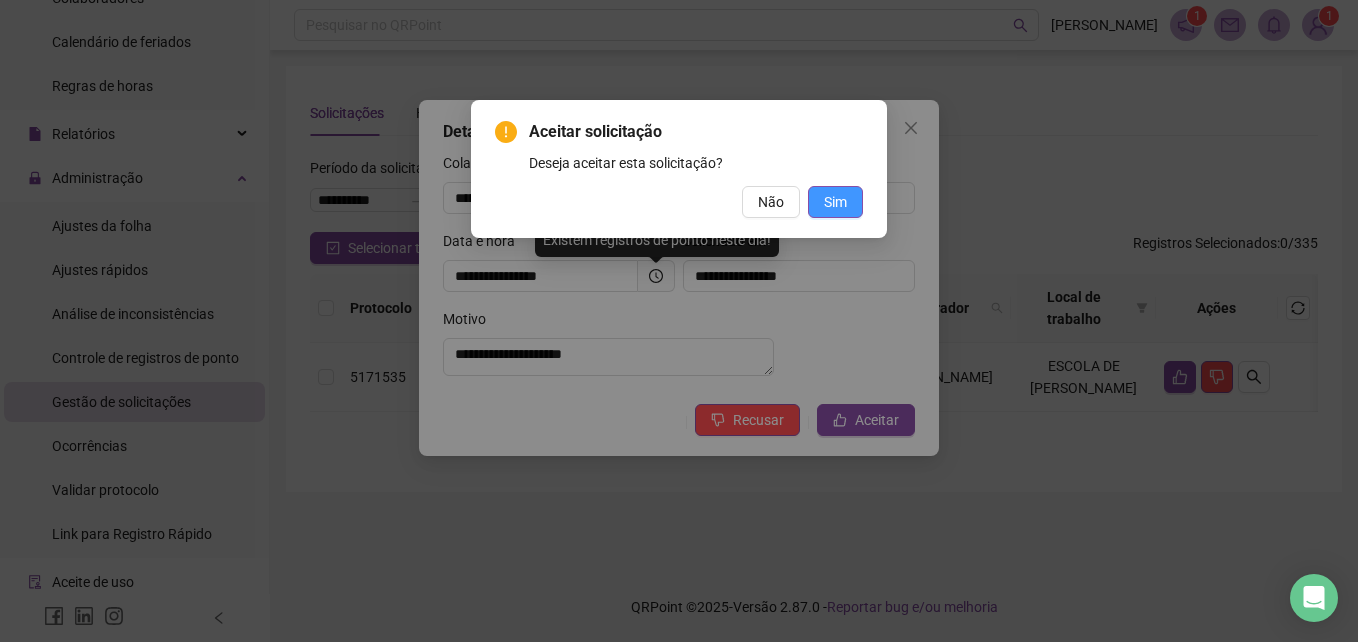 click on "Sim" at bounding box center (835, 202) 